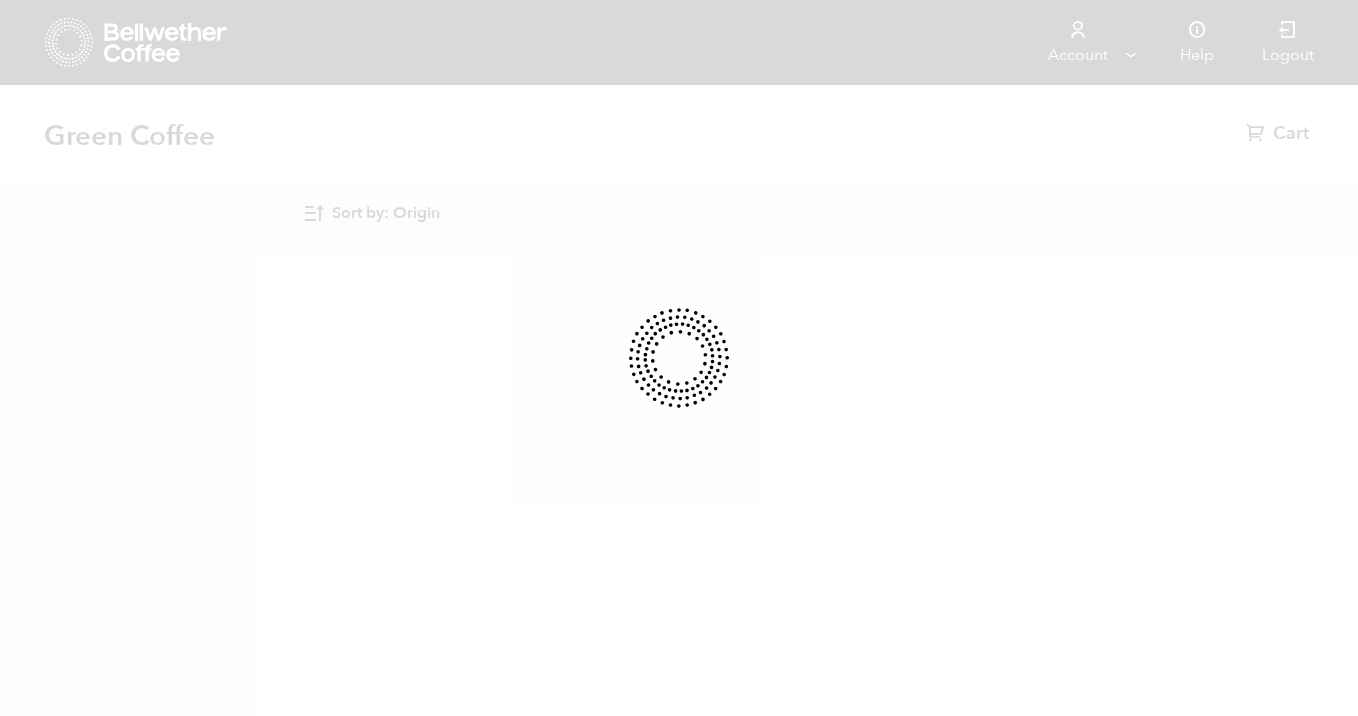 scroll, scrollTop: 0, scrollLeft: 0, axis: both 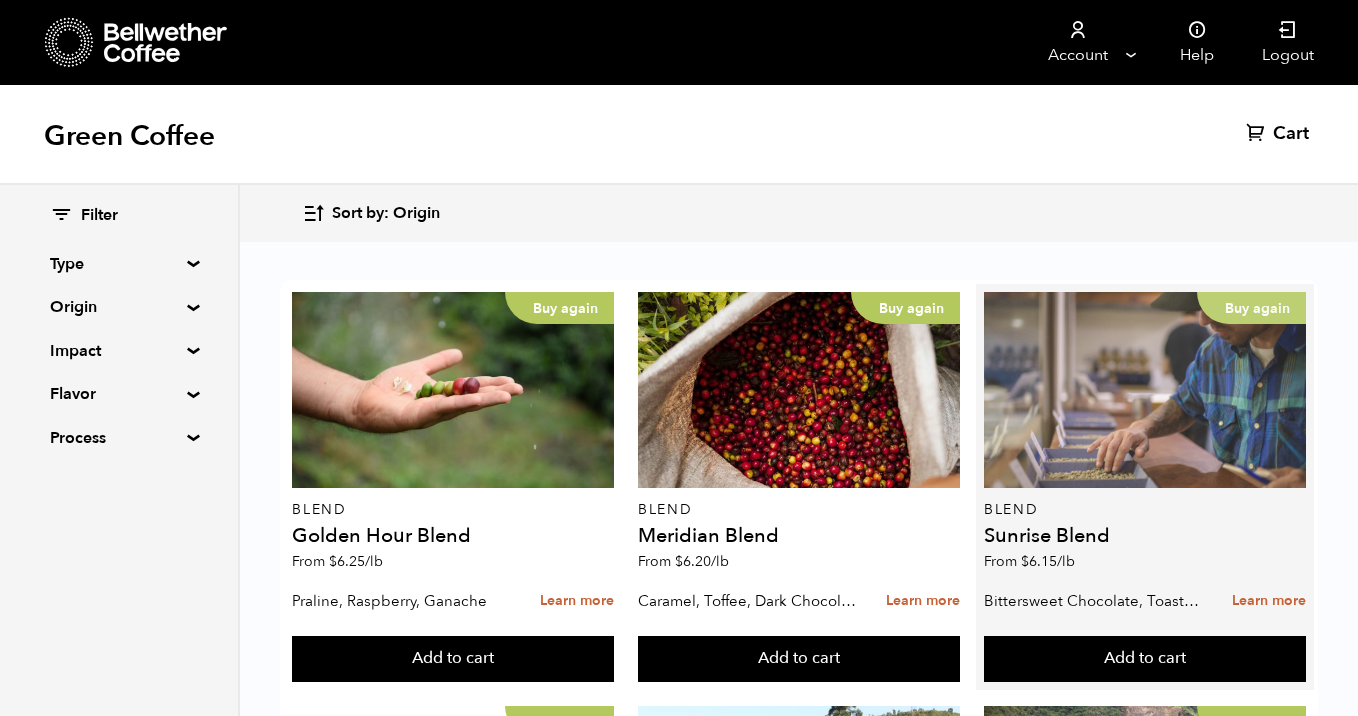 click on "Buy again" at bounding box center (1145, 390) 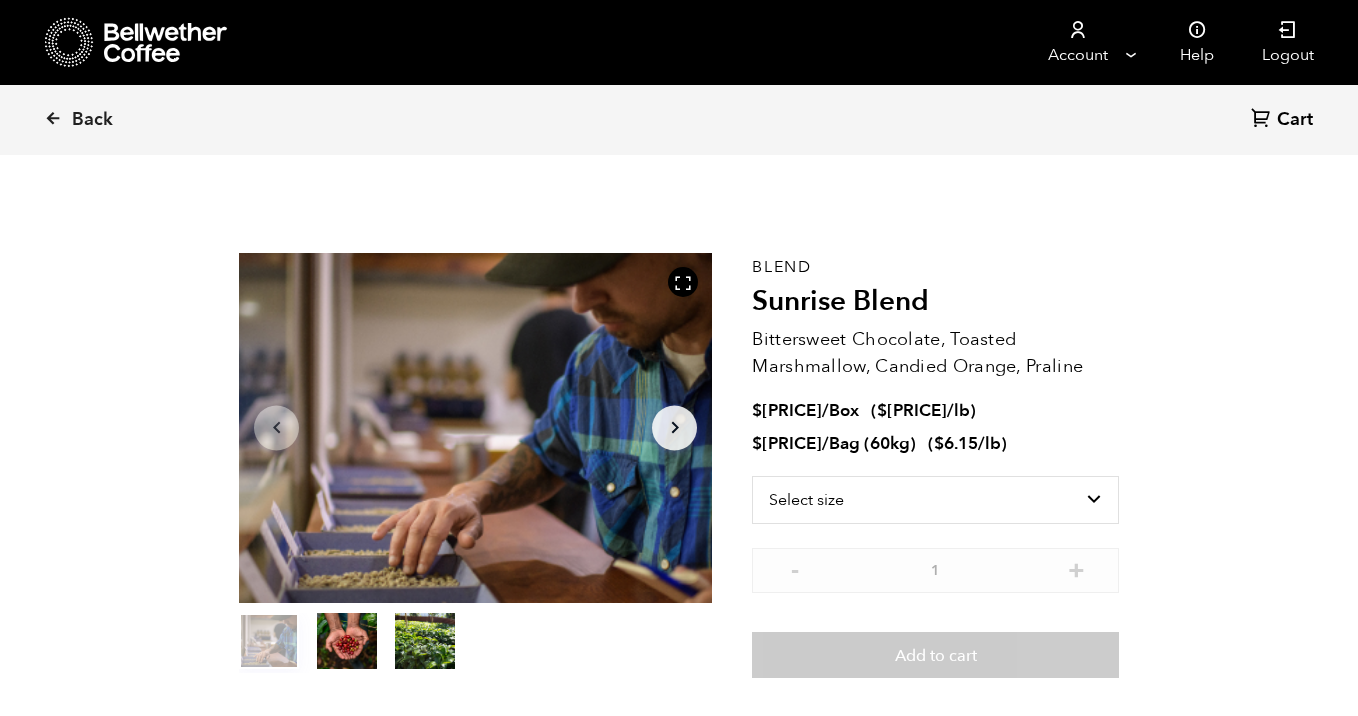 scroll, scrollTop: 0, scrollLeft: 0, axis: both 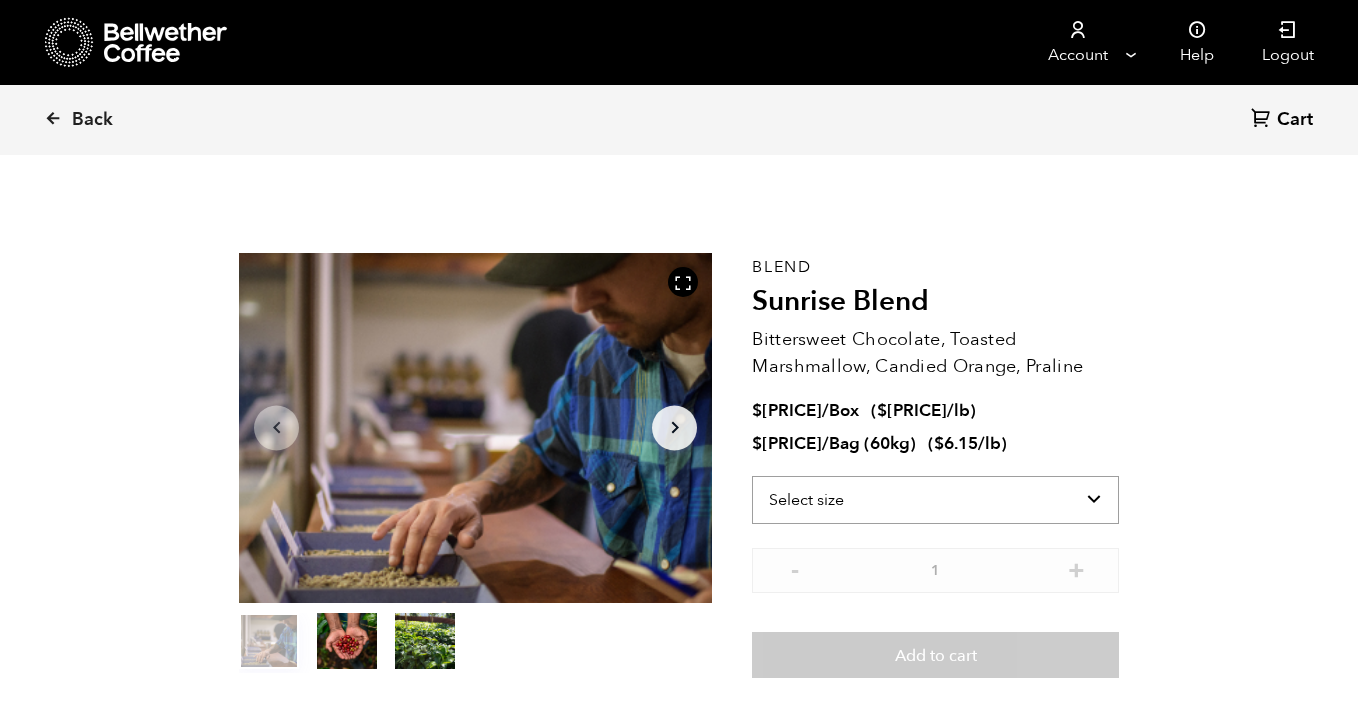click on "Select size   Bag (60kg) (132 lbs) Box (24 lbs)" at bounding box center (935, 500) 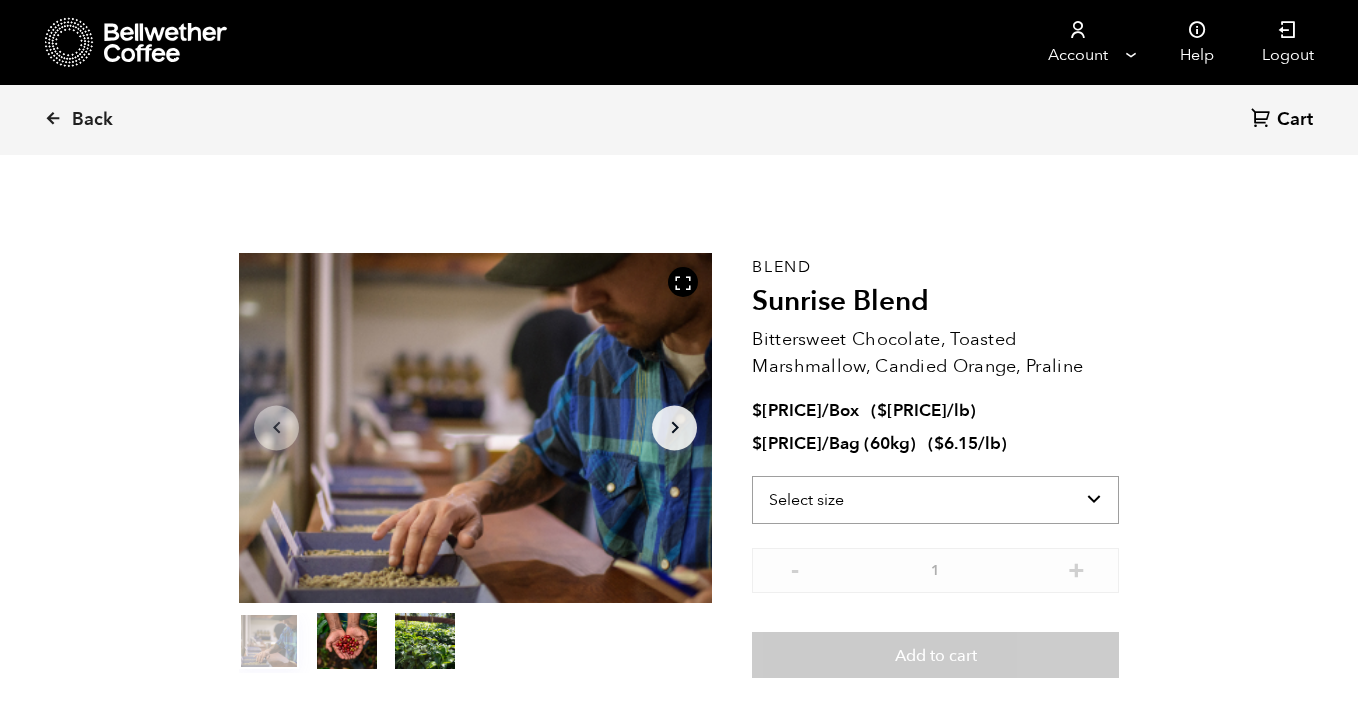 select on "bag-3" 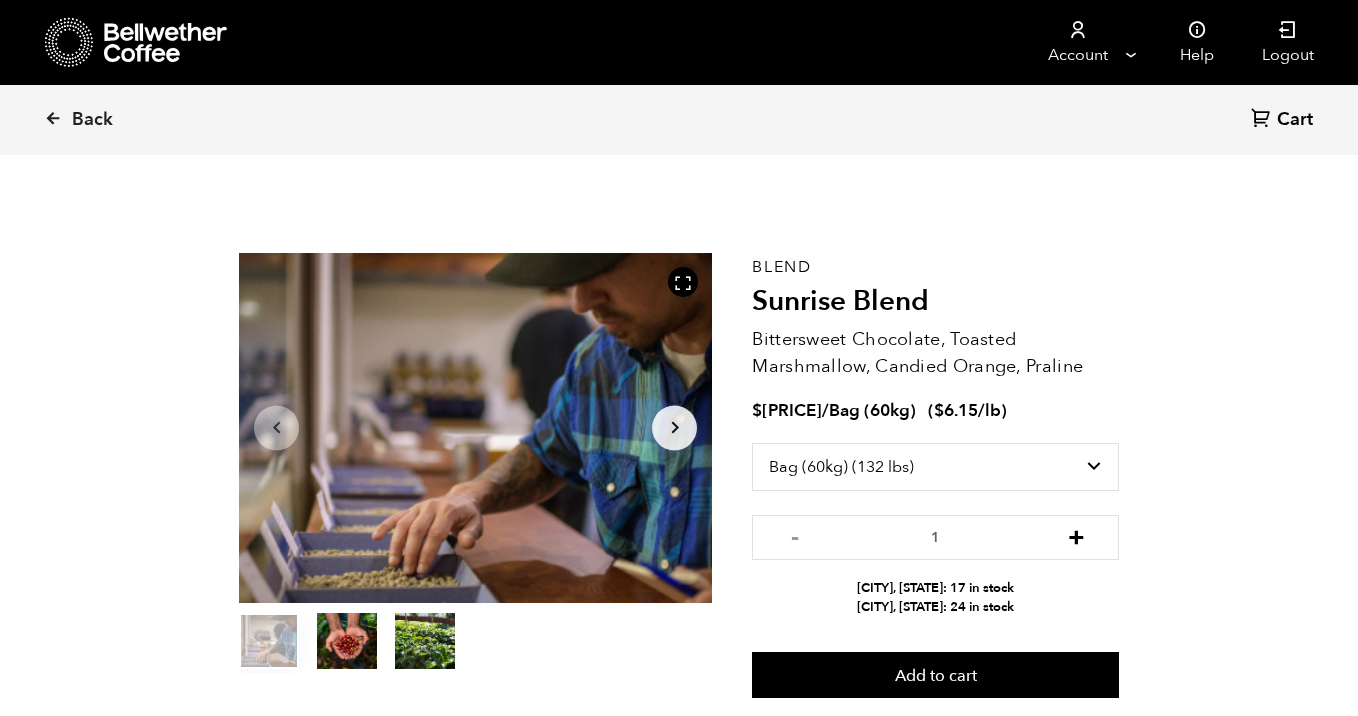 click on "+" at bounding box center (1076, 535) 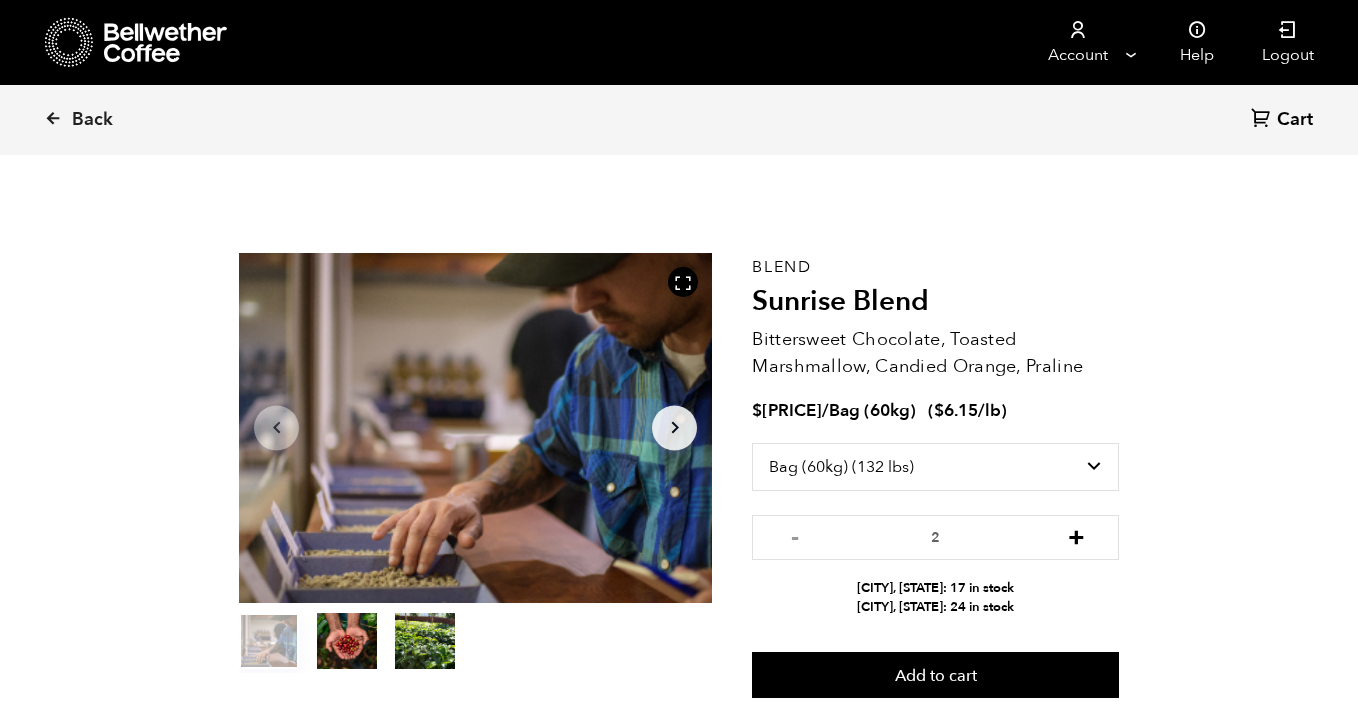 click on "+" at bounding box center [1076, 535] 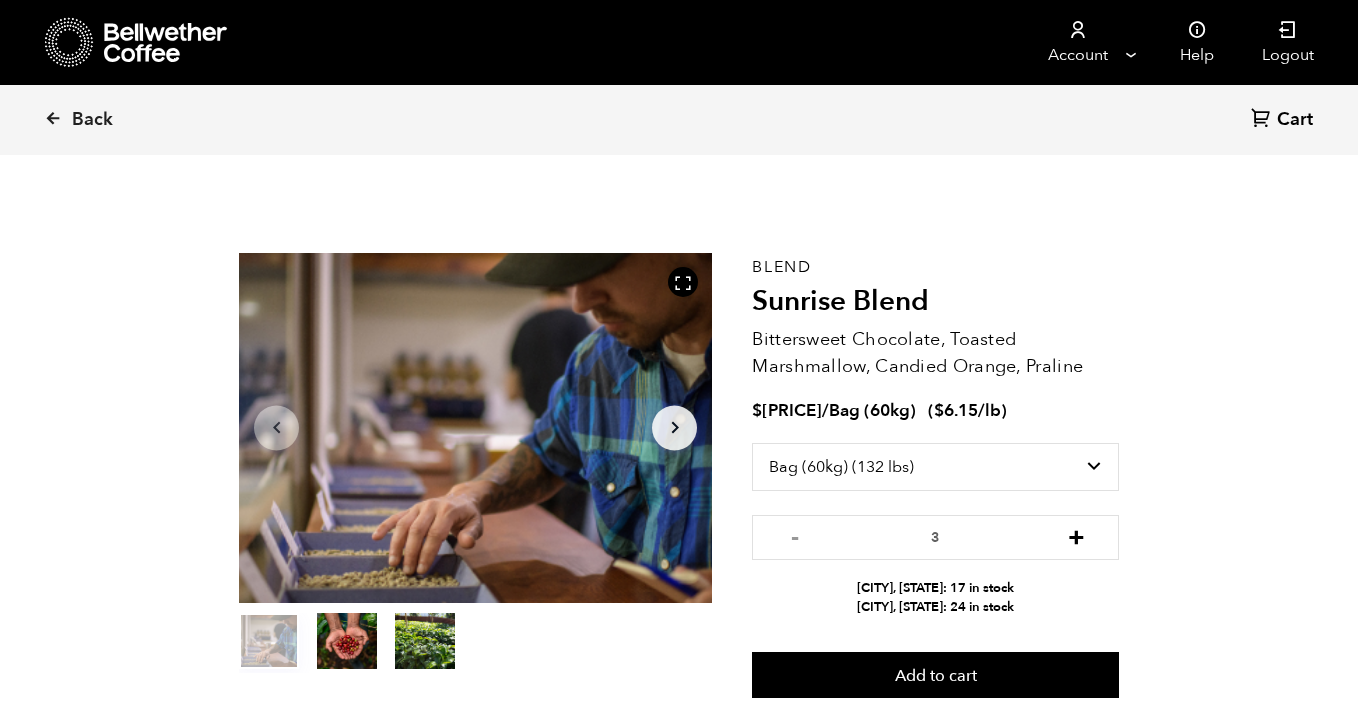 click on "+" at bounding box center (1076, 535) 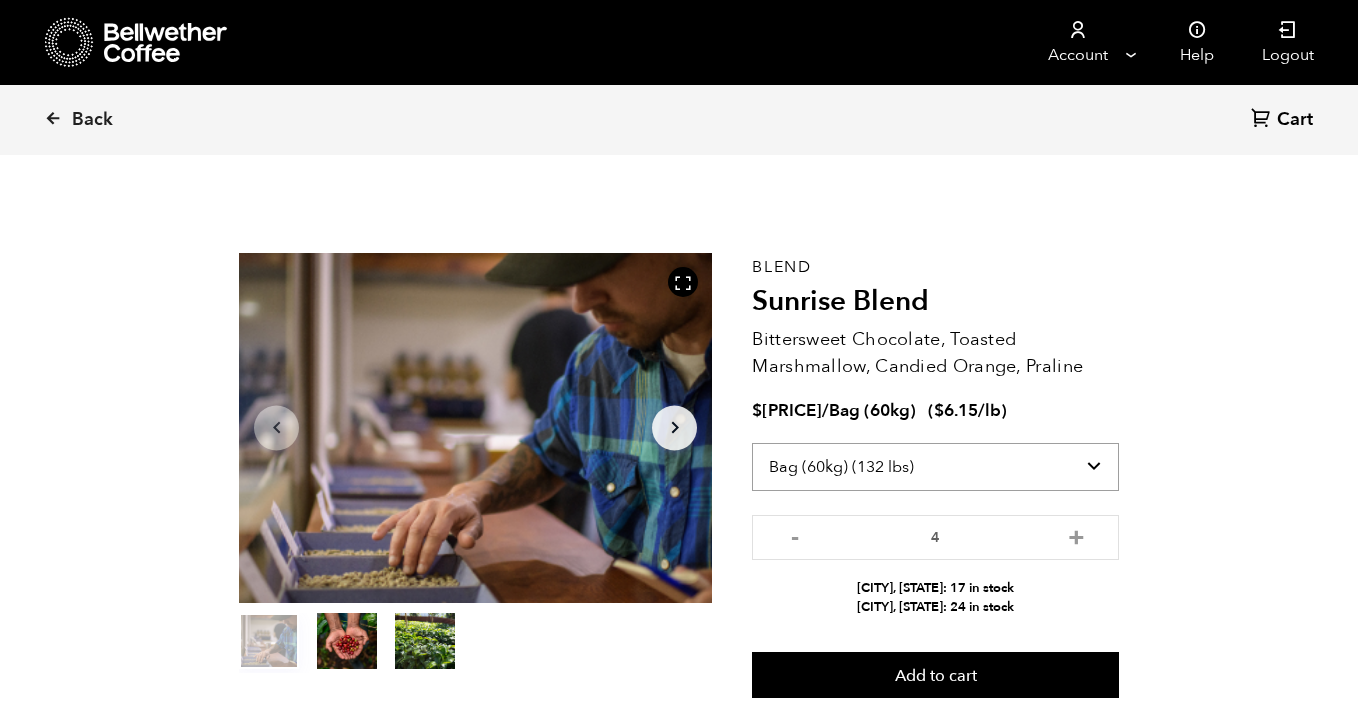 click on "Select size   Bag (60kg) (132 lbs) Box (24 lbs)" at bounding box center [935, 467] 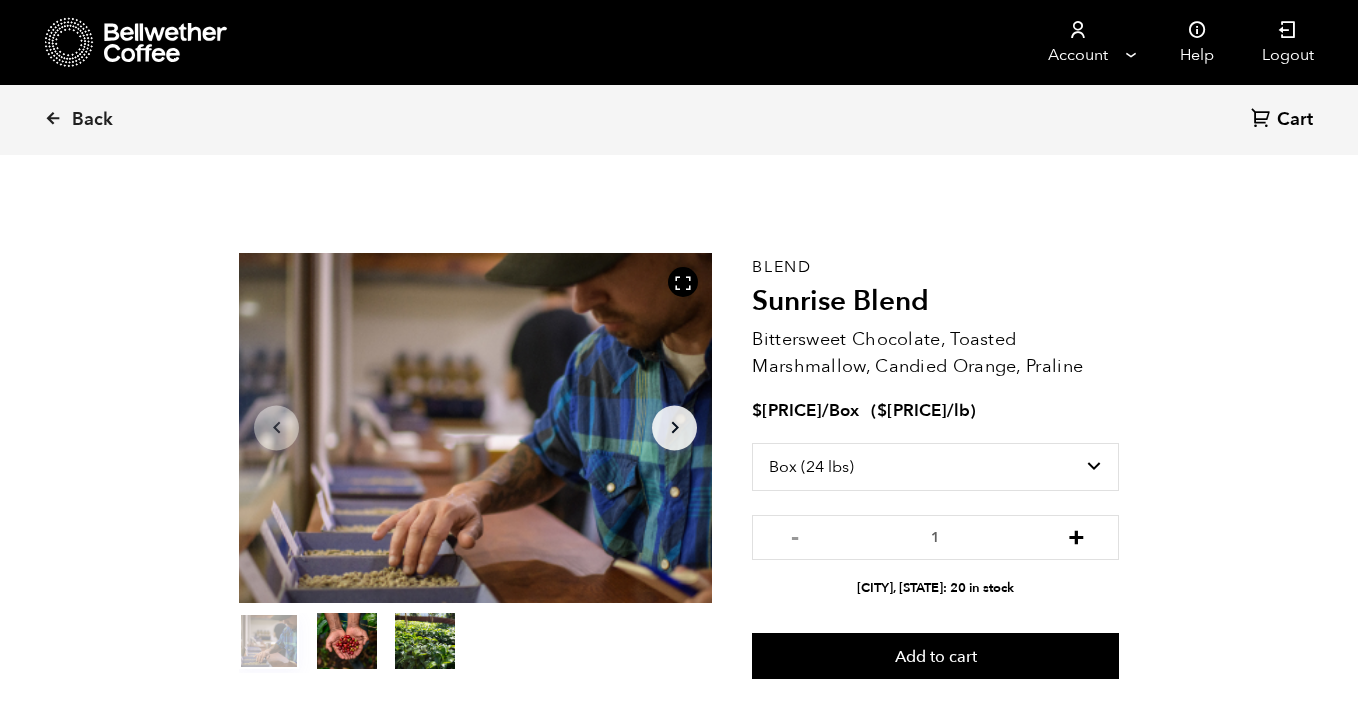 click on "+" at bounding box center [1076, 535] 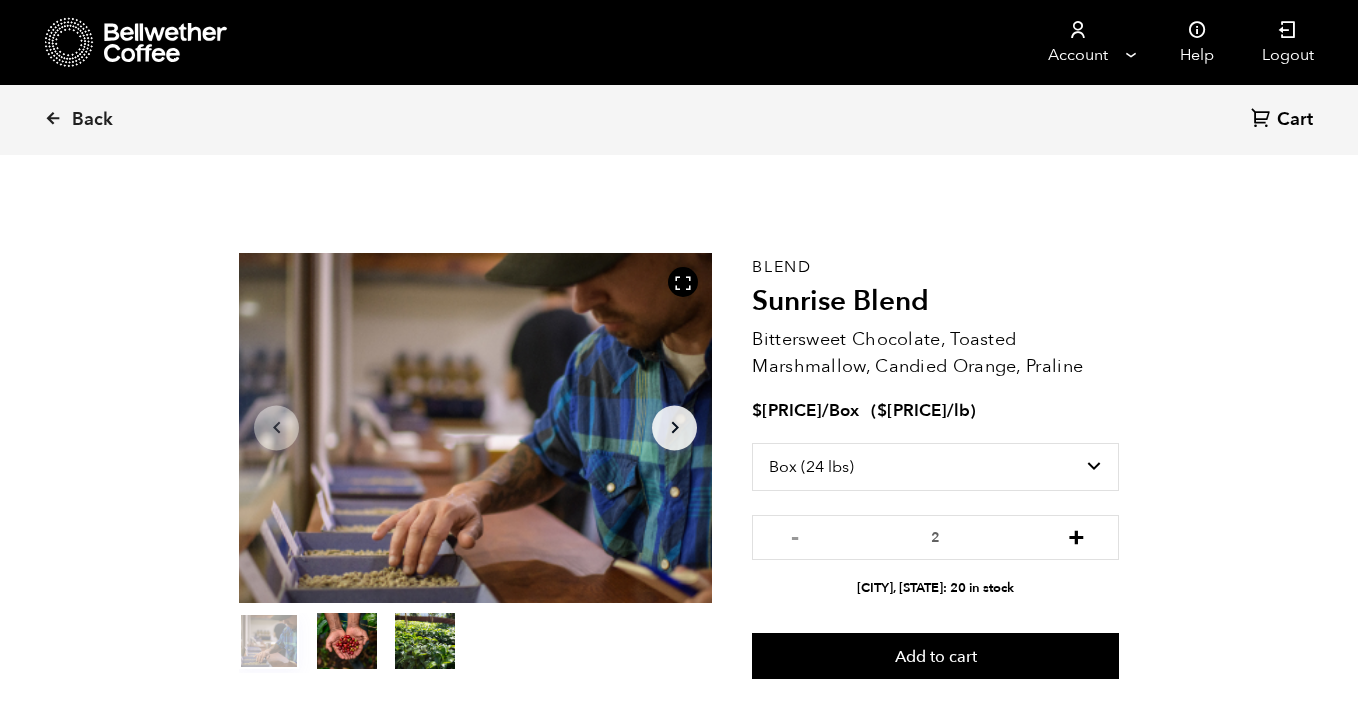 click on "+" at bounding box center (1076, 535) 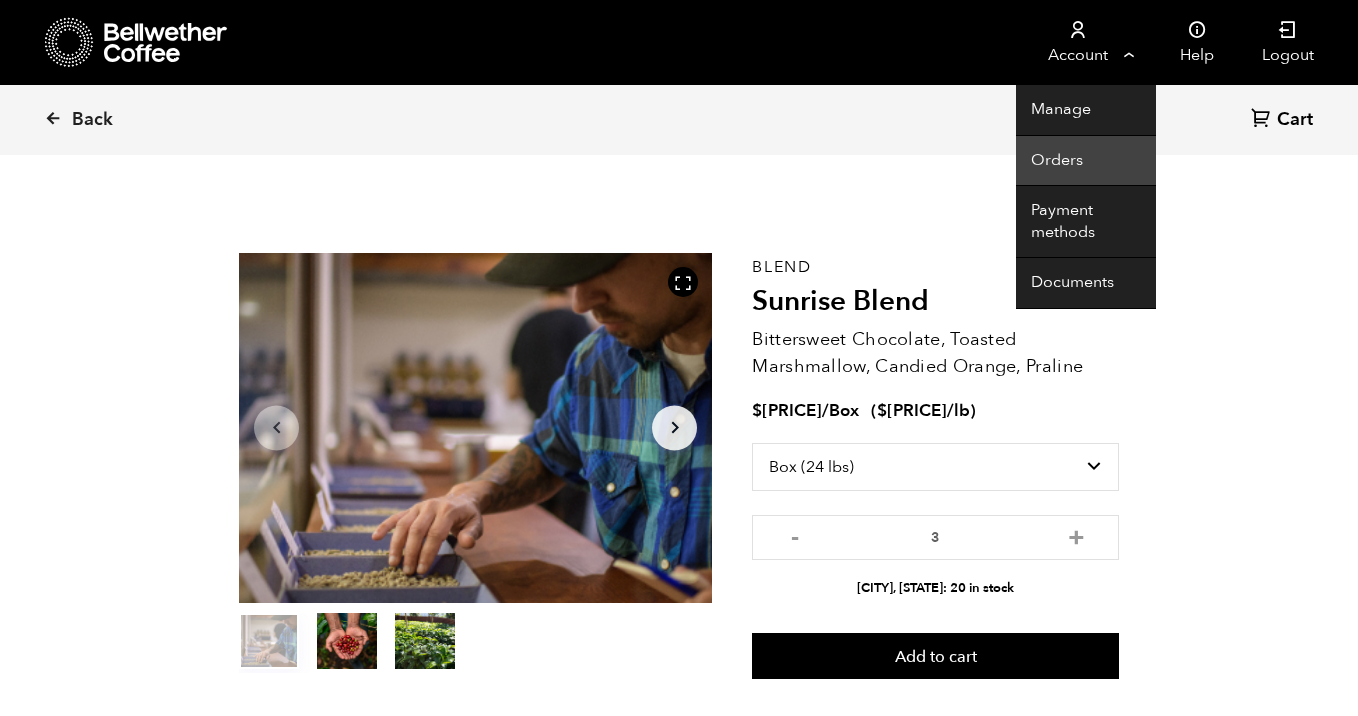 click on "Orders" at bounding box center [1086, 161] 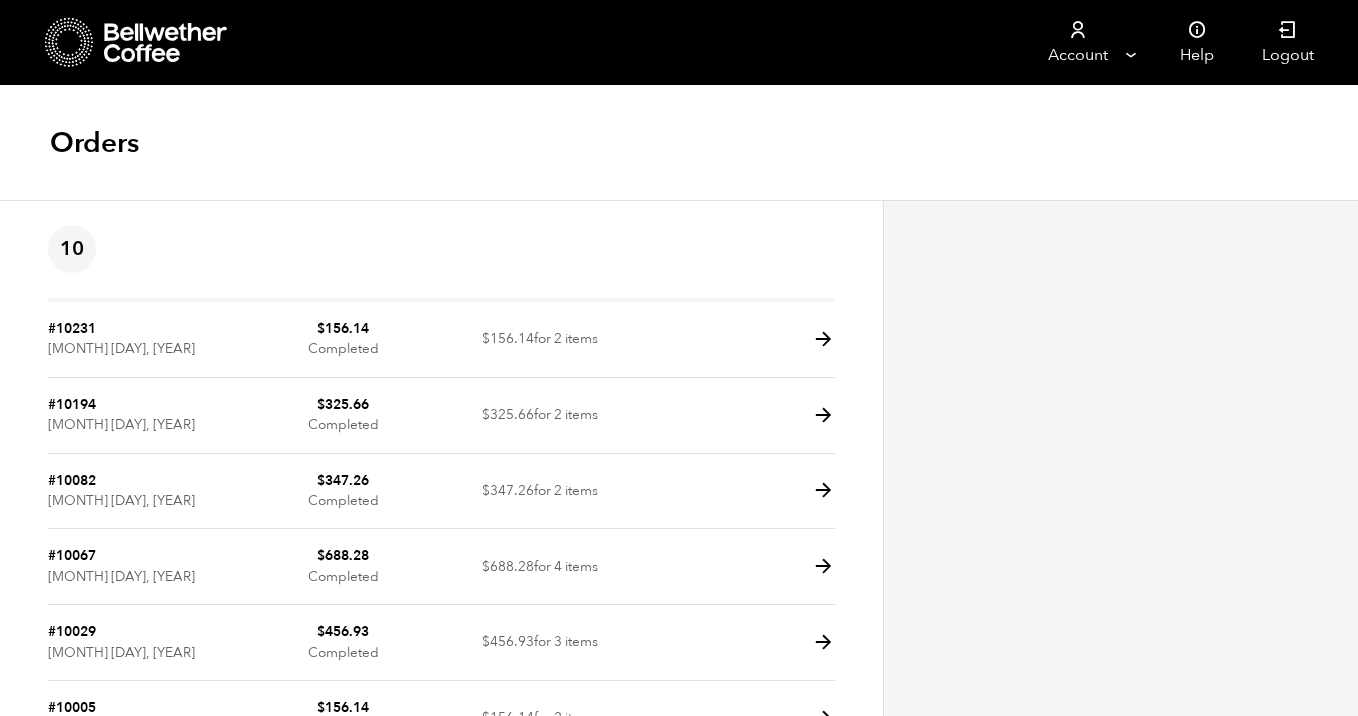 scroll, scrollTop: 0, scrollLeft: 0, axis: both 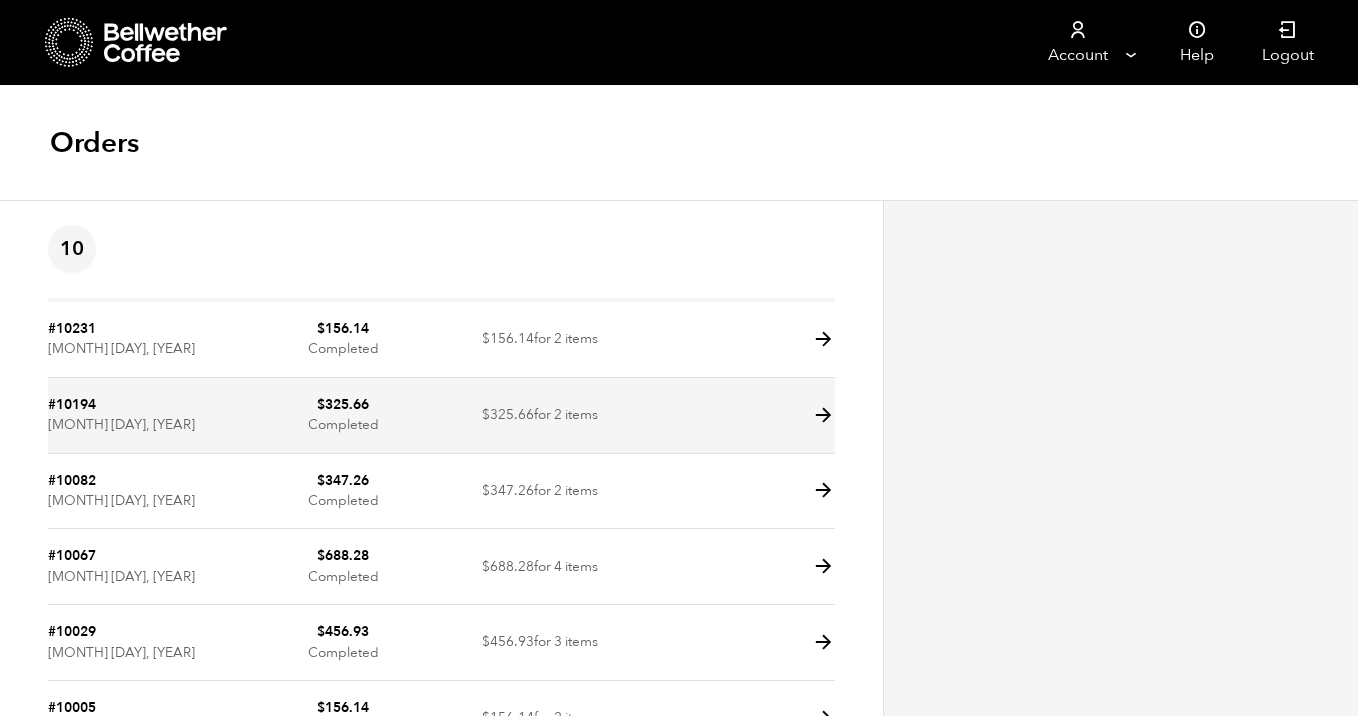 click at bounding box center [823, 415] 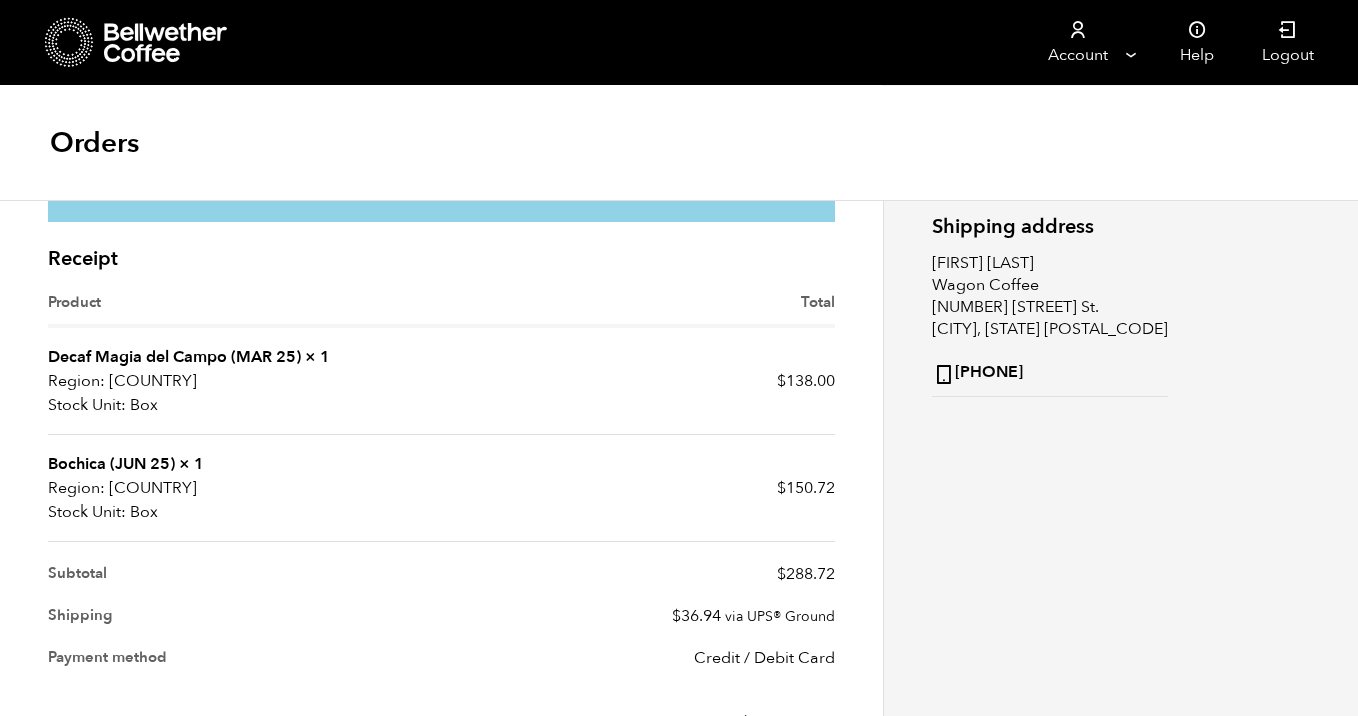 scroll, scrollTop: 335, scrollLeft: 0, axis: vertical 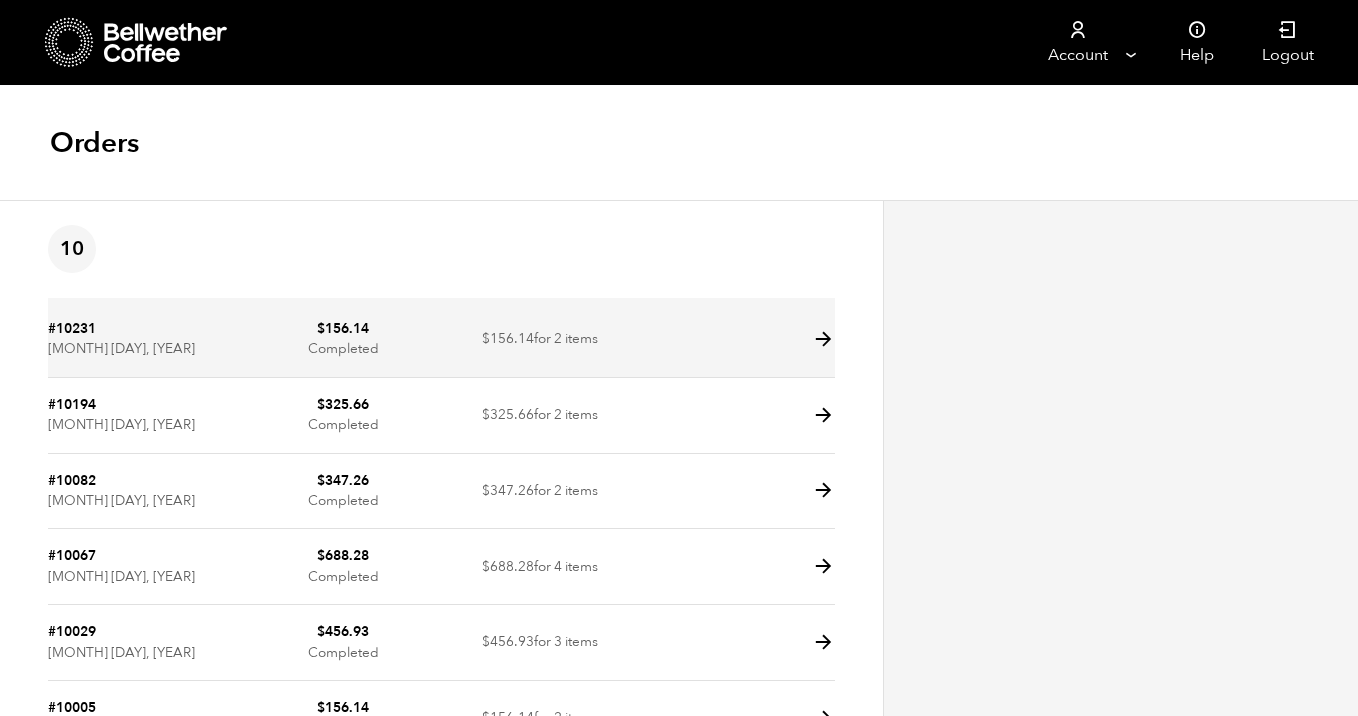click at bounding box center (823, 339) 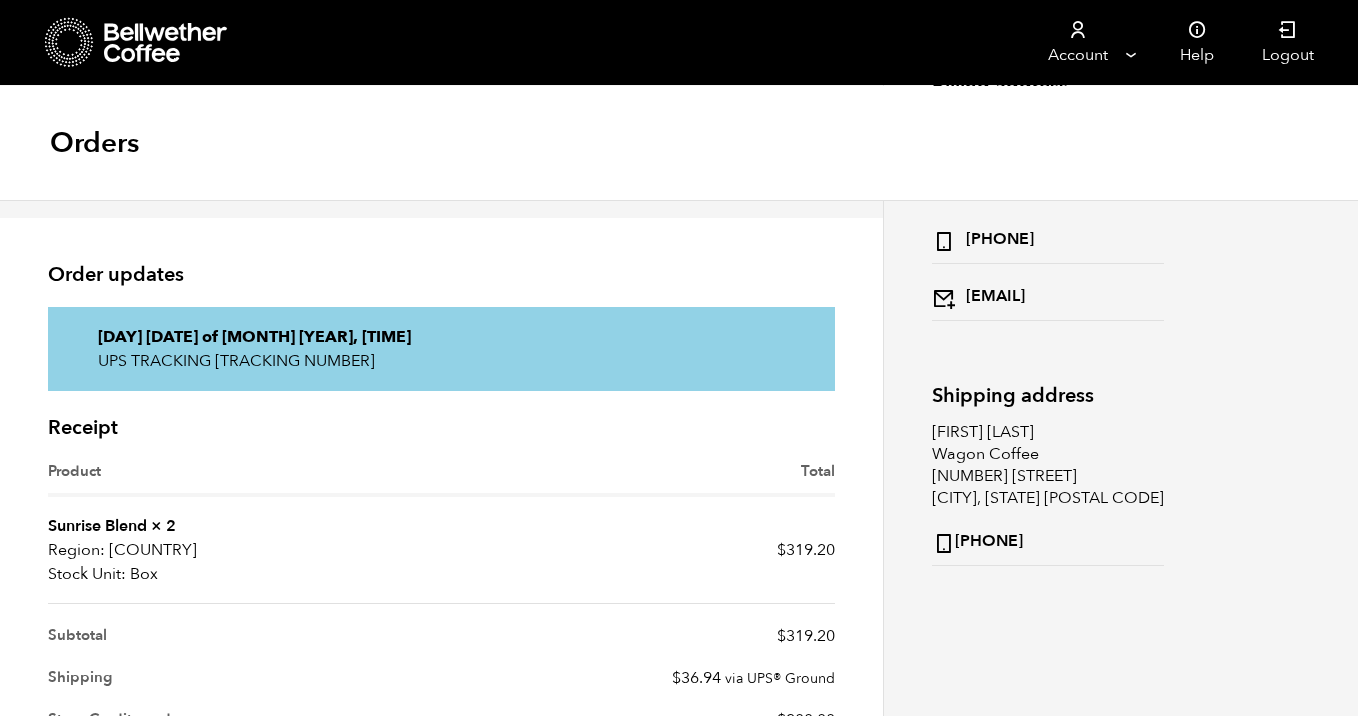 scroll, scrollTop: 0, scrollLeft: 0, axis: both 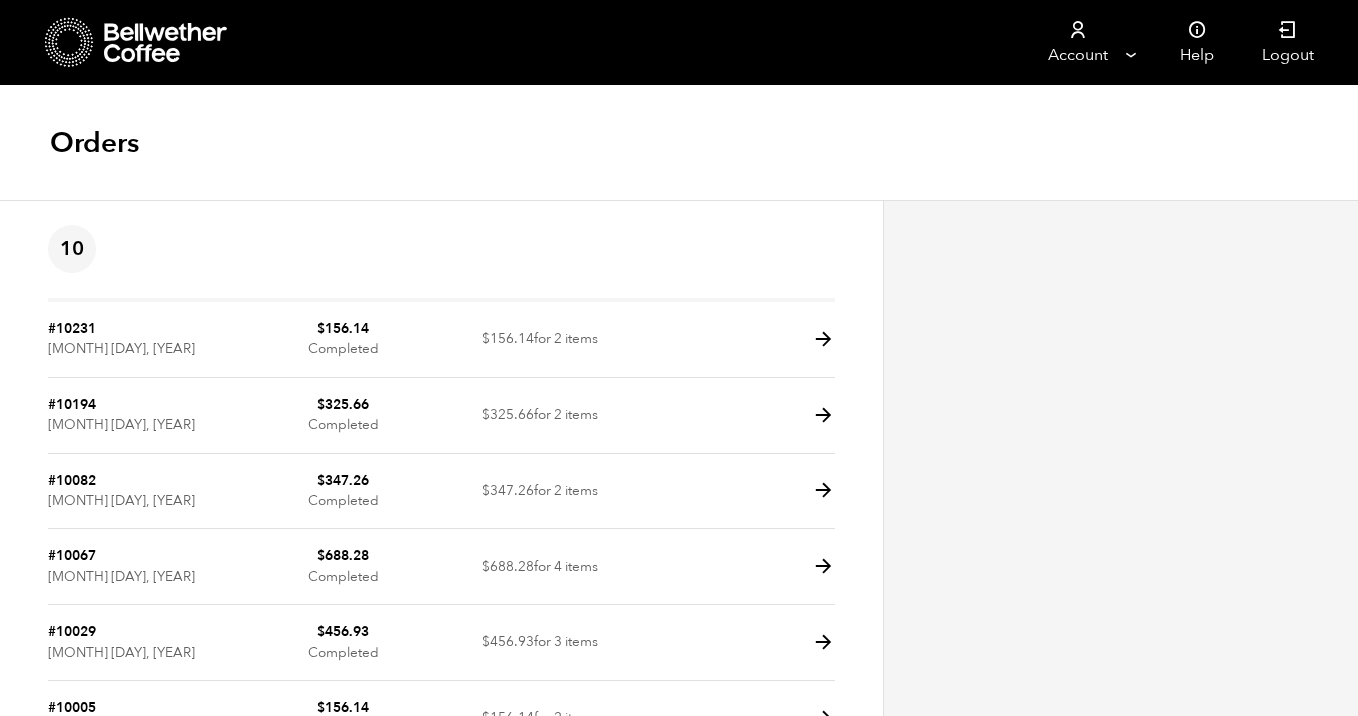 click 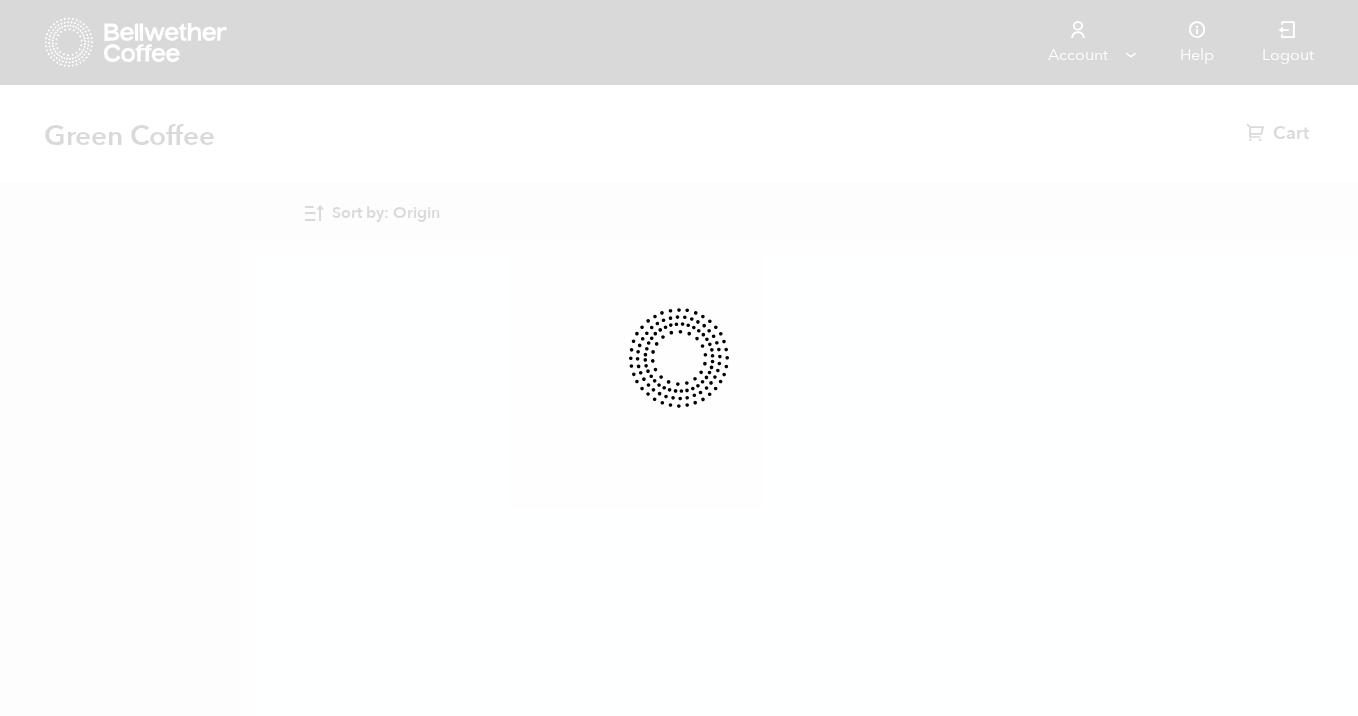 scroll, scrollTop: 0, scrollLeft: 0, axis: both 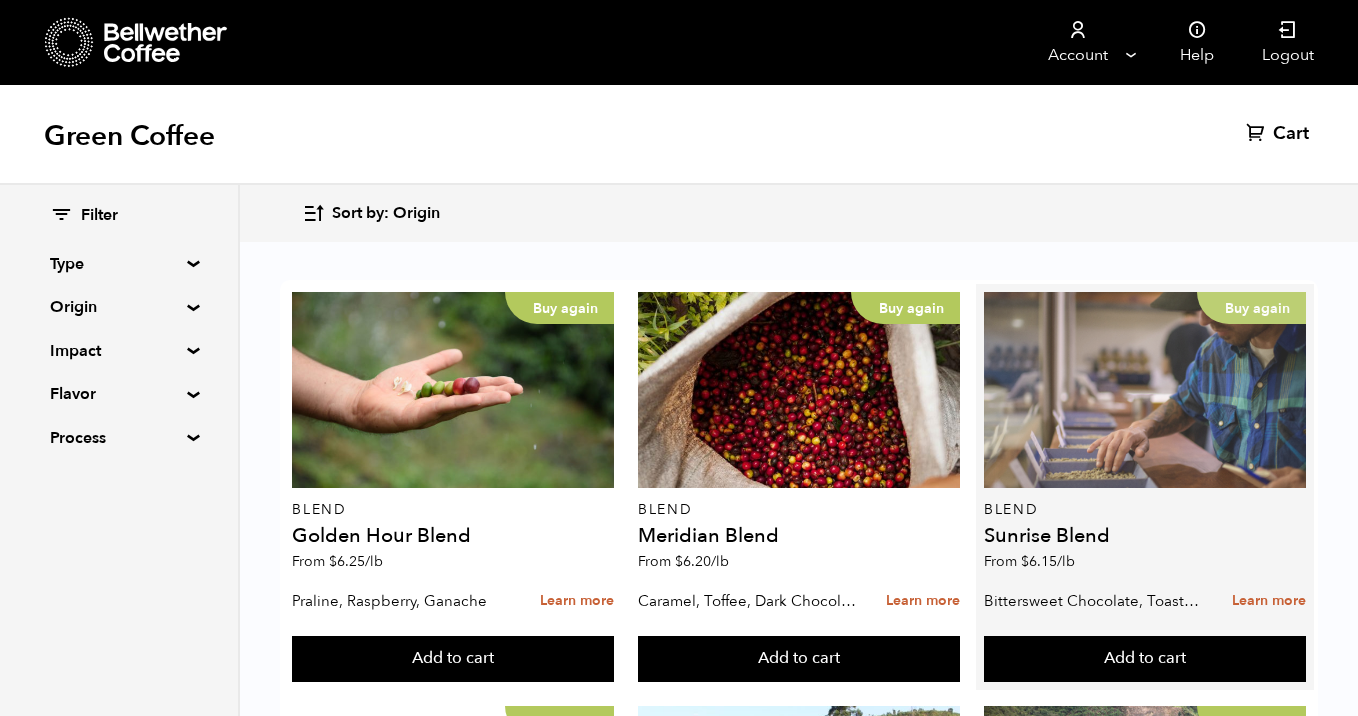 click on "Buy again" at bounding box center (1145, 390) 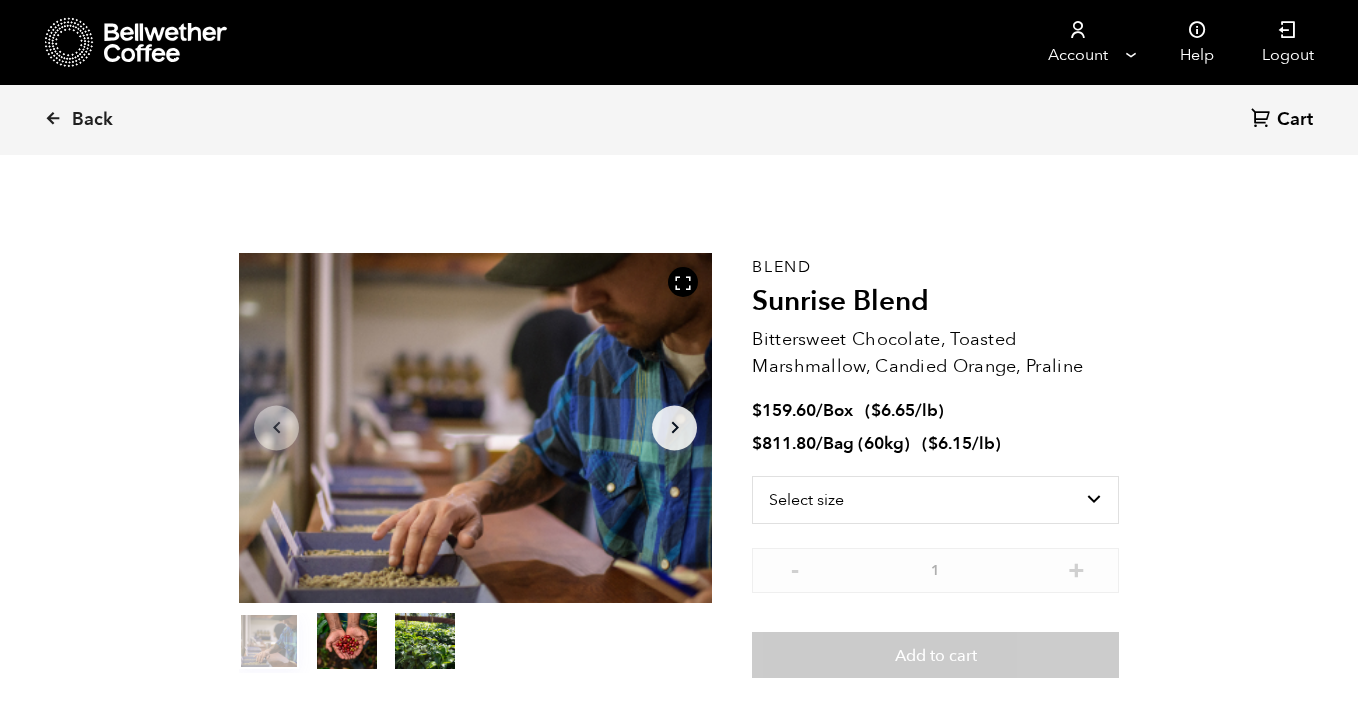 scroll, scrollTop: 0, scrollLeft: 0, axis: both 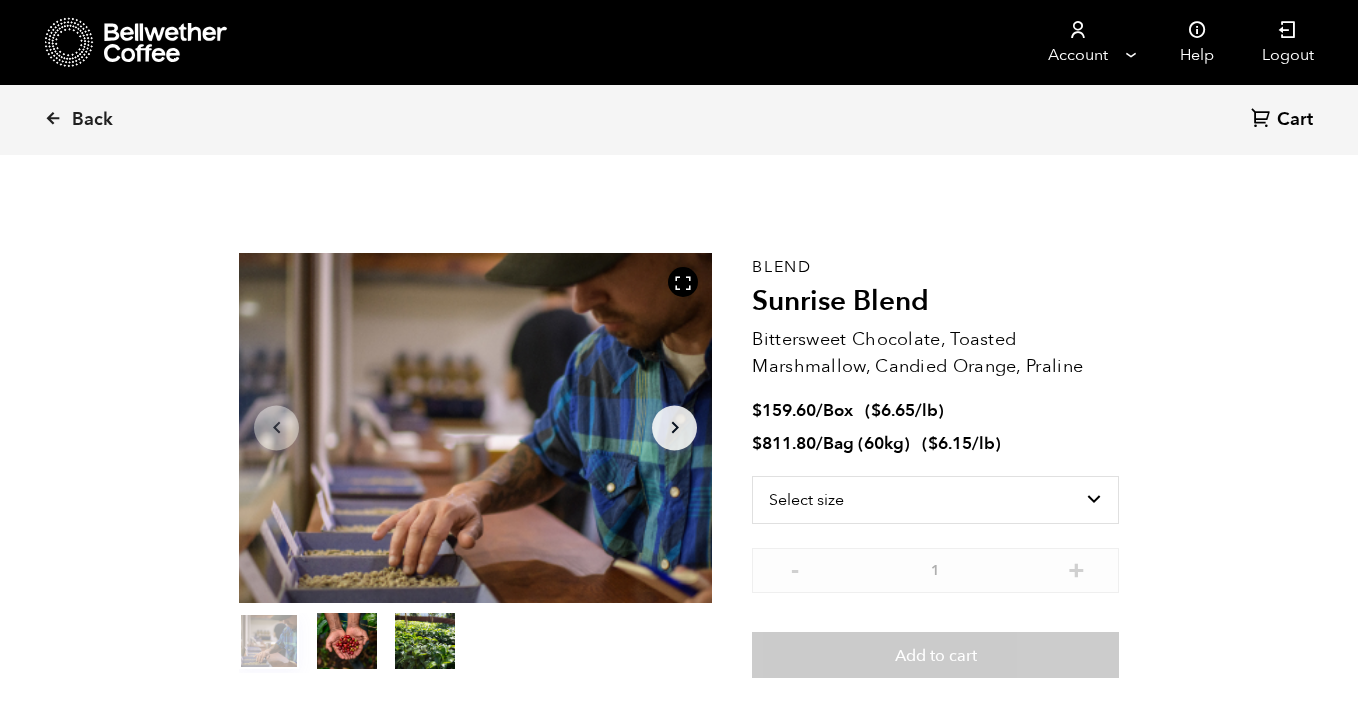 click 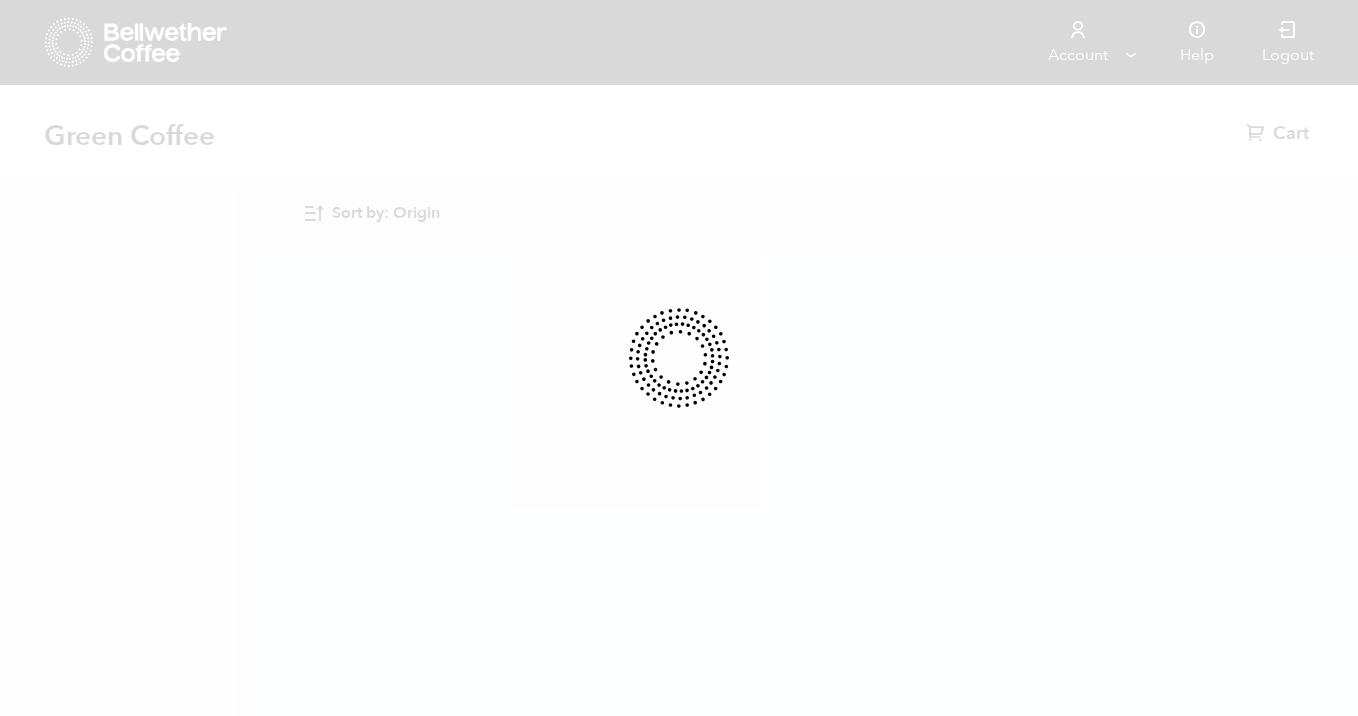scroll, scrollTop: 0, scrollLeft: 0, axis: both 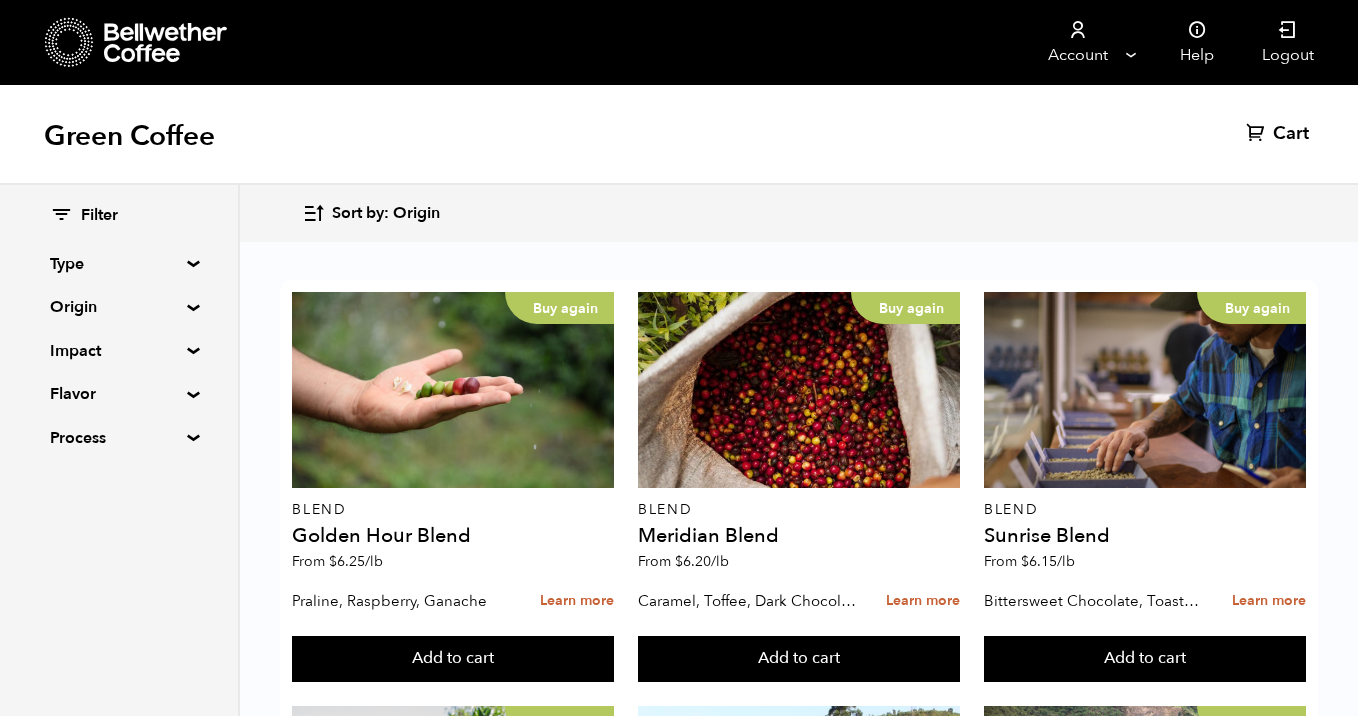 click on "Origin" at bounding box center [119, 307] 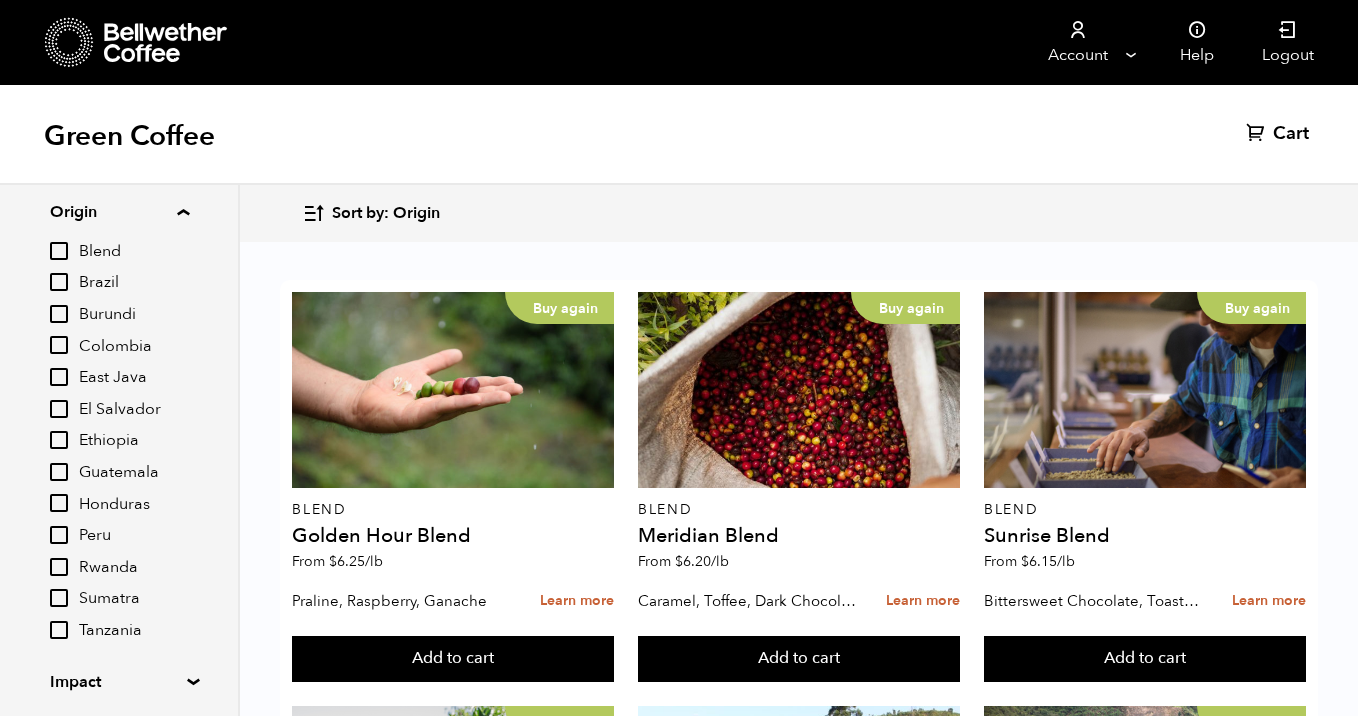 scroll, scrollTop: 100, scrollLeft: 0, axis: vertical 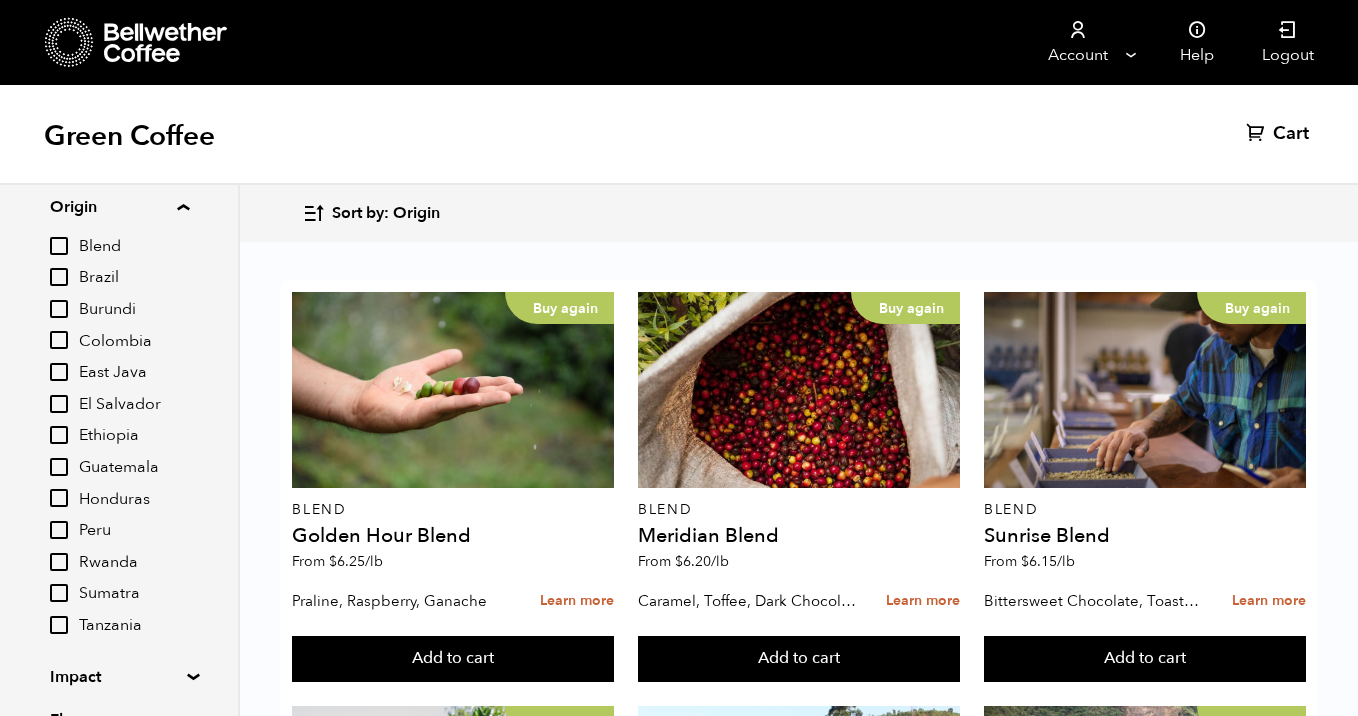 click on "Tanzania" at bounding box center [59, 625] 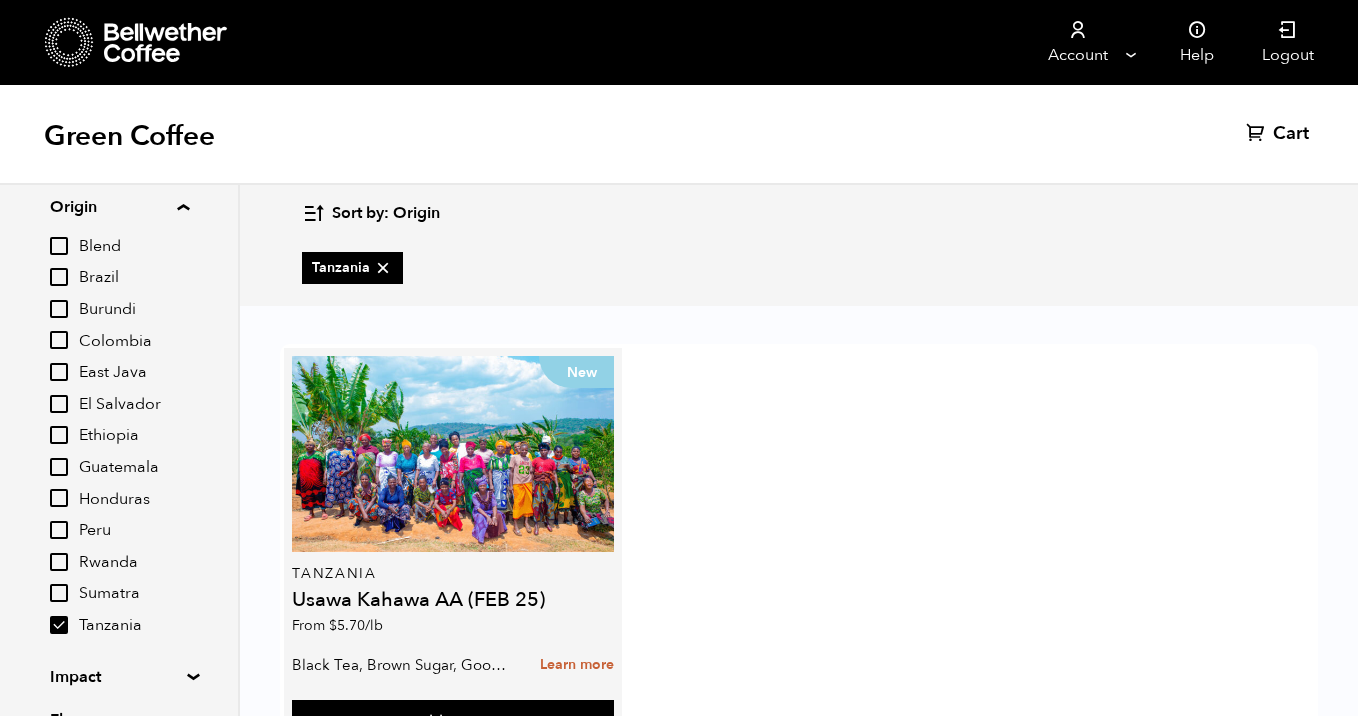 scroll, scrollTop: 63, scrollLeft: 0, axis: vertical 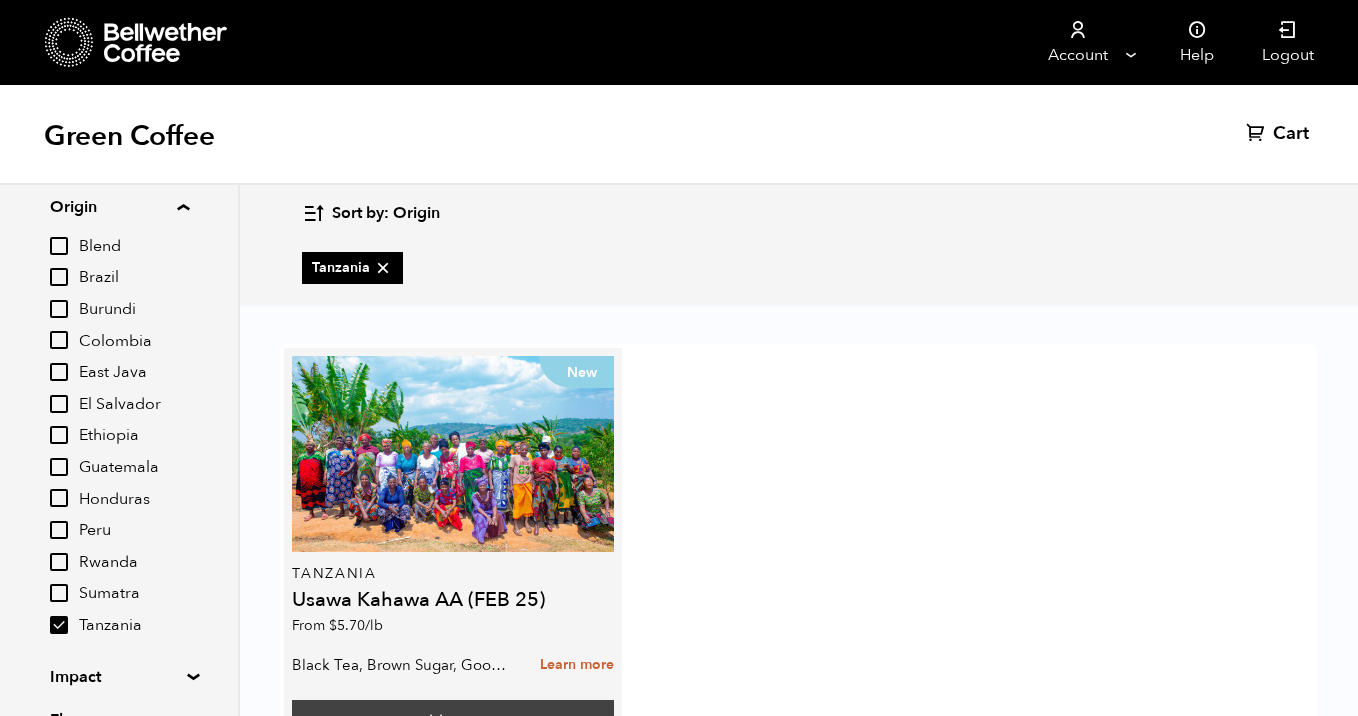 click on "Add to cart" at bounding box center [453, 723] 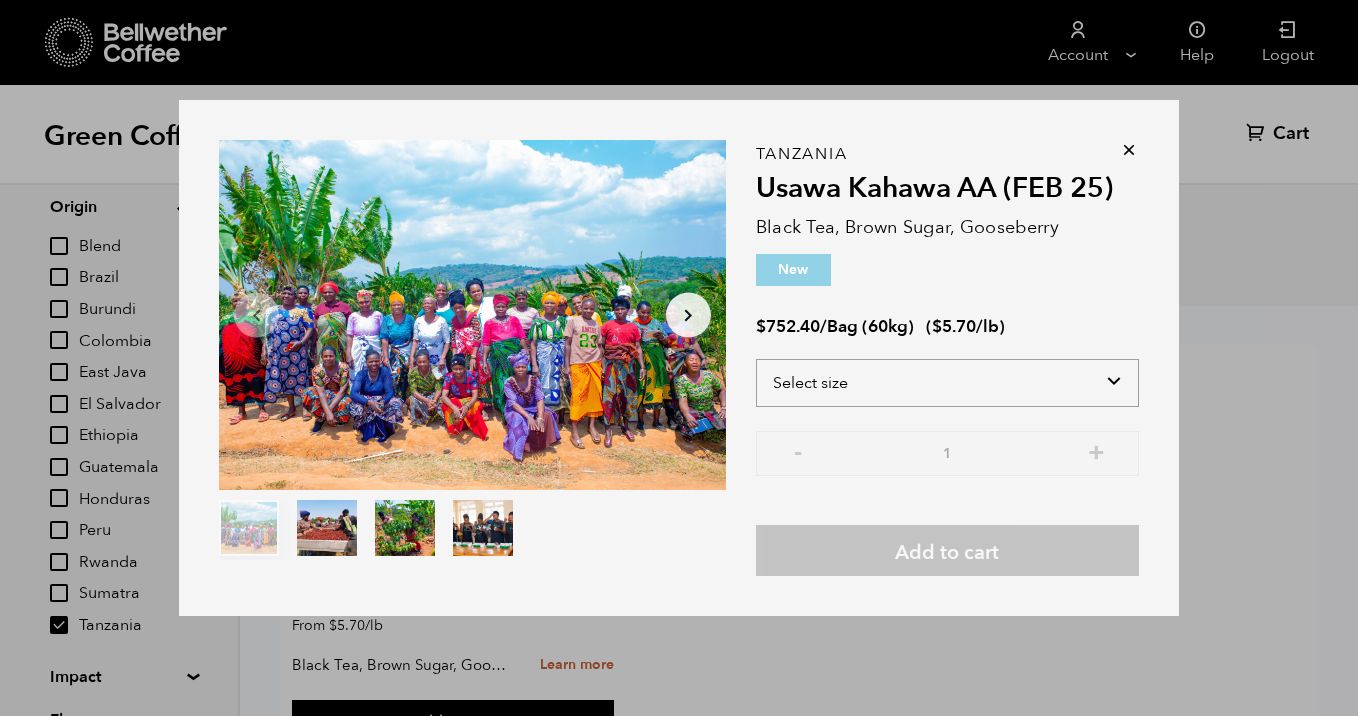 click on "Select size   Bag (60kg) (132 lbs)" at bounding box center [947, 383] 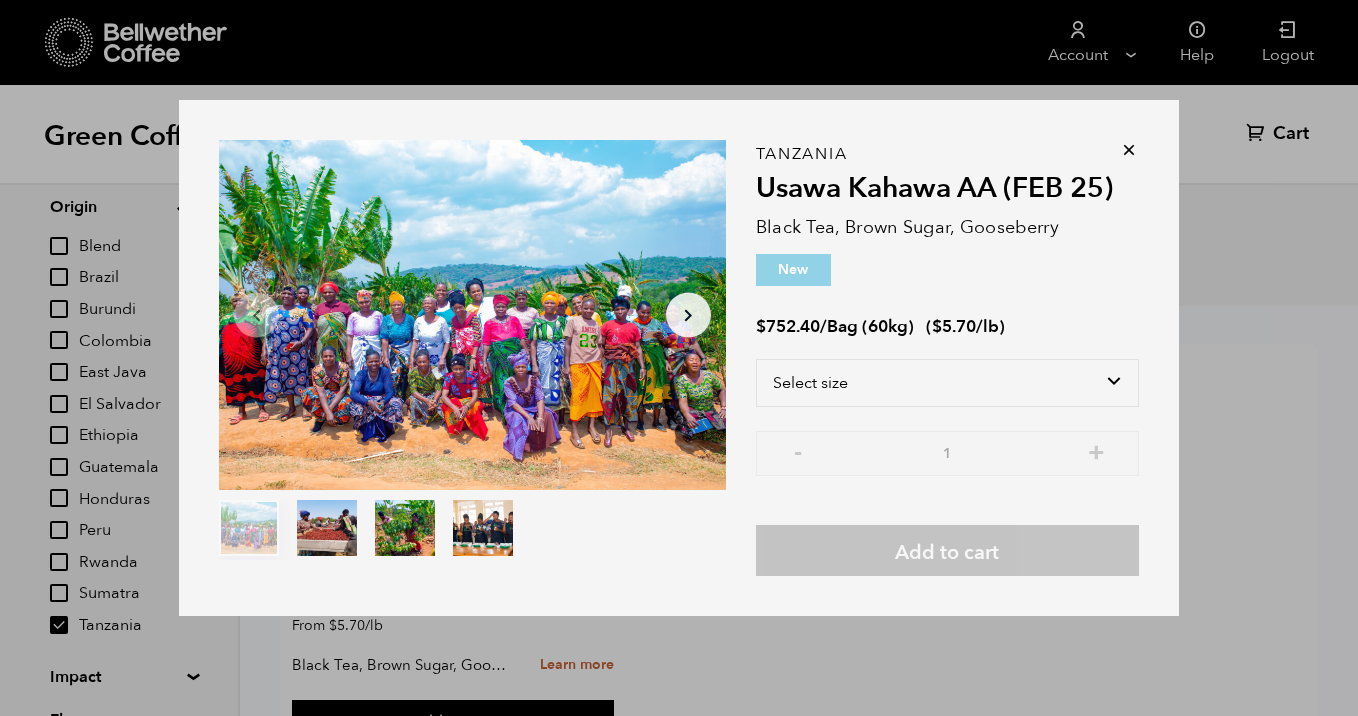click at bounding box center [1129, 150] 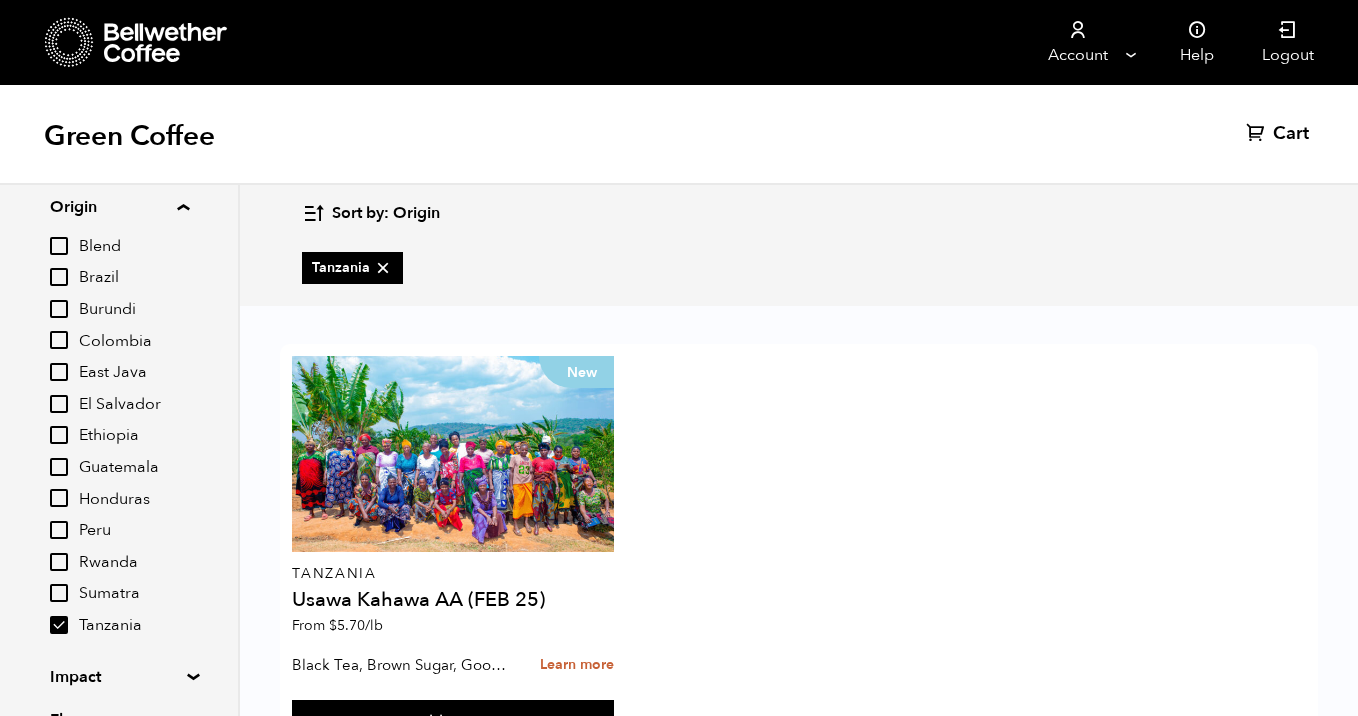 click on "Tanzania" at bounding box center [59, 625] 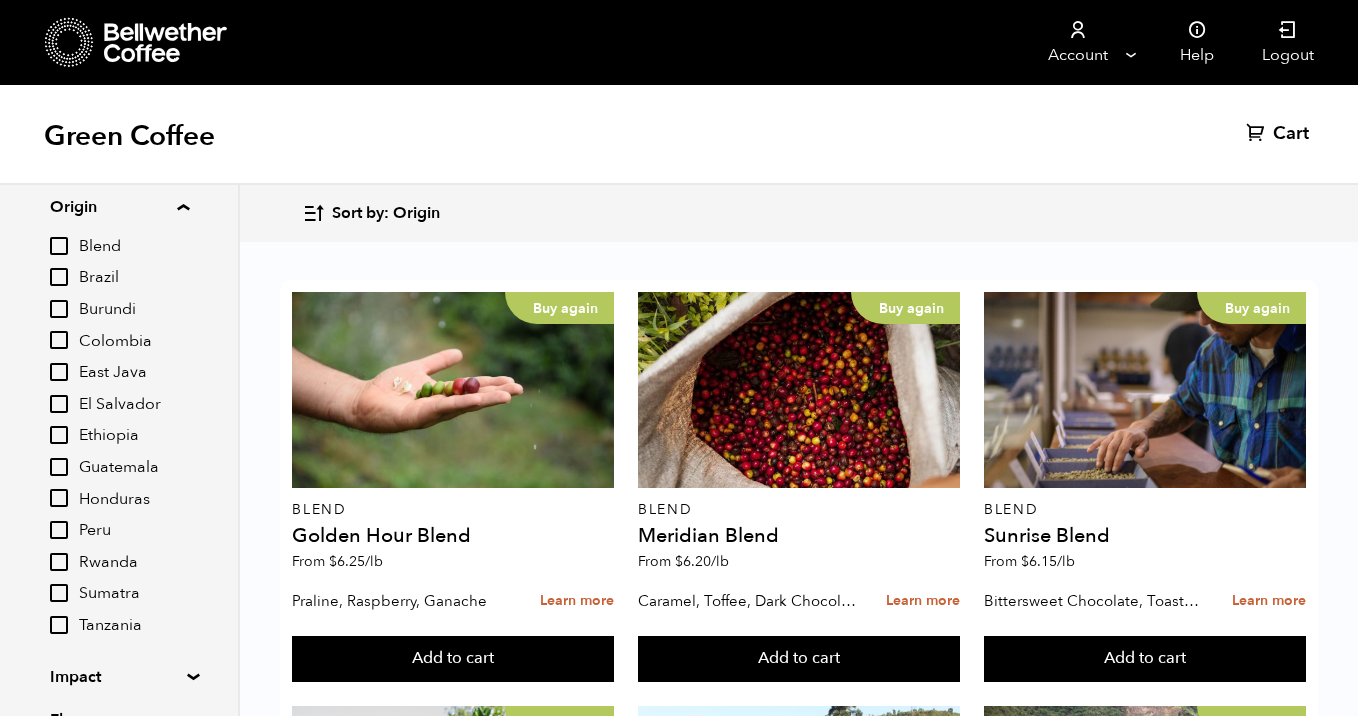 click on "Blend" at bounding box center [59, 246] 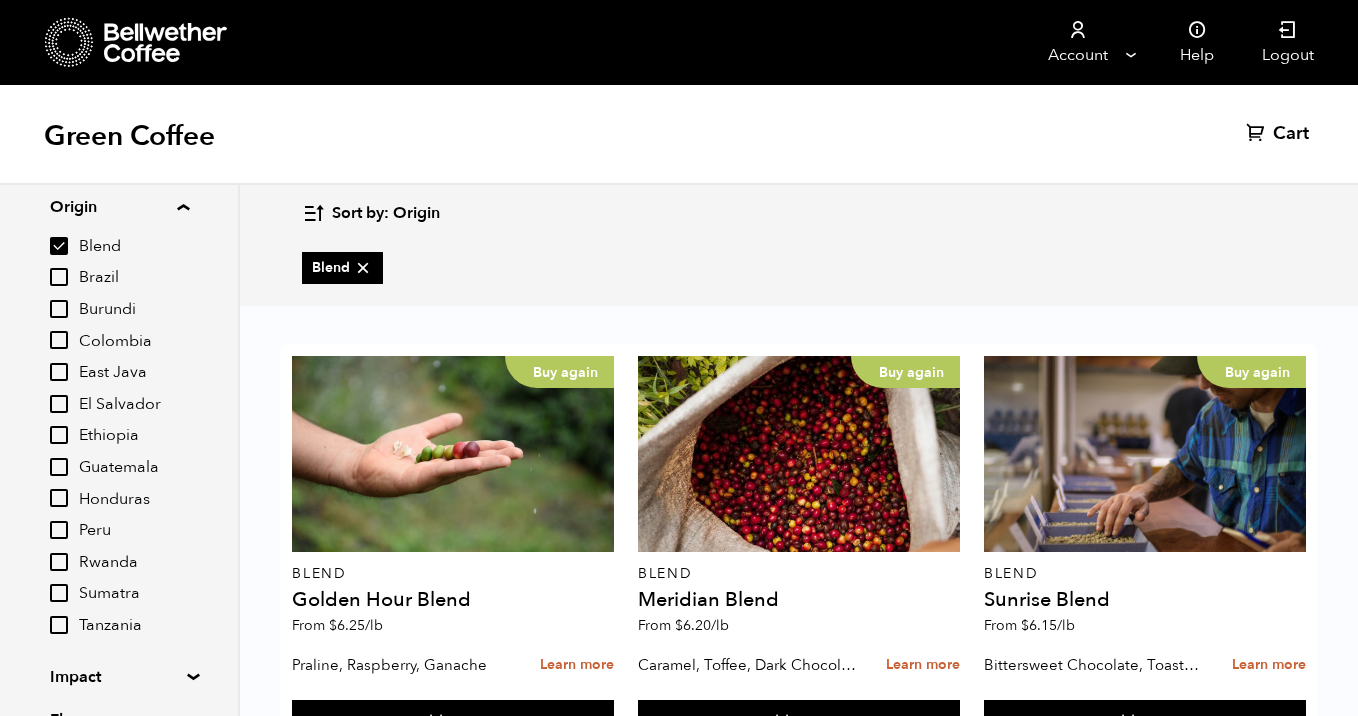 scroll, scrollTop: 63, scrollLeft: 0, axis: vertical 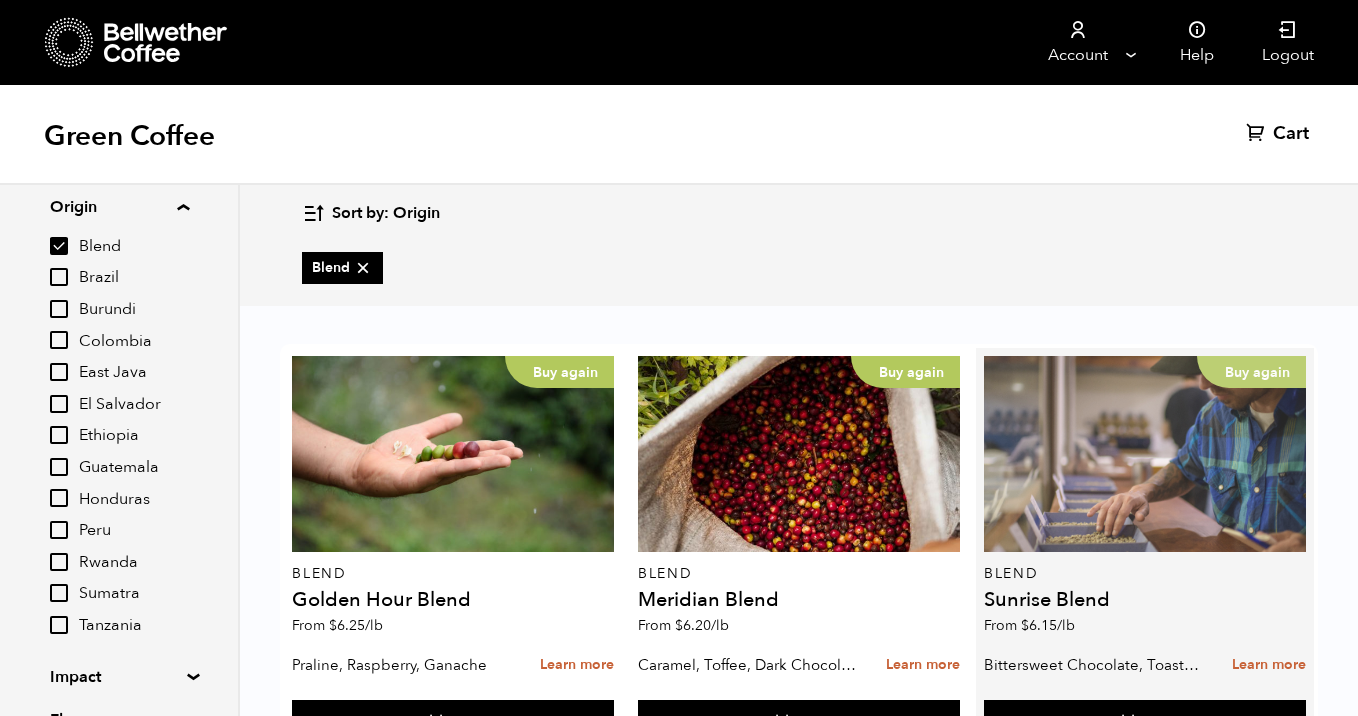 click on "Buy again" at bounding box center [1145, 454] 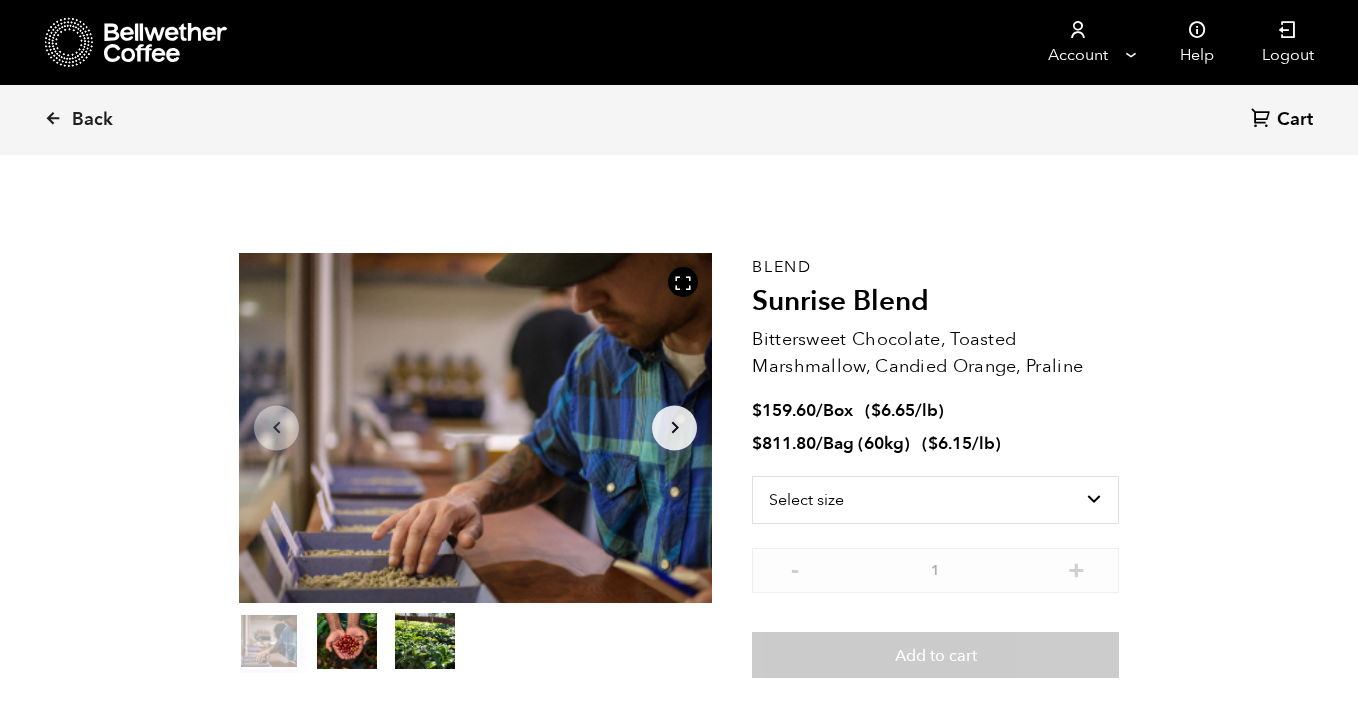 scroll, scrollTop: 0, scrollLeft: 0, axis: both 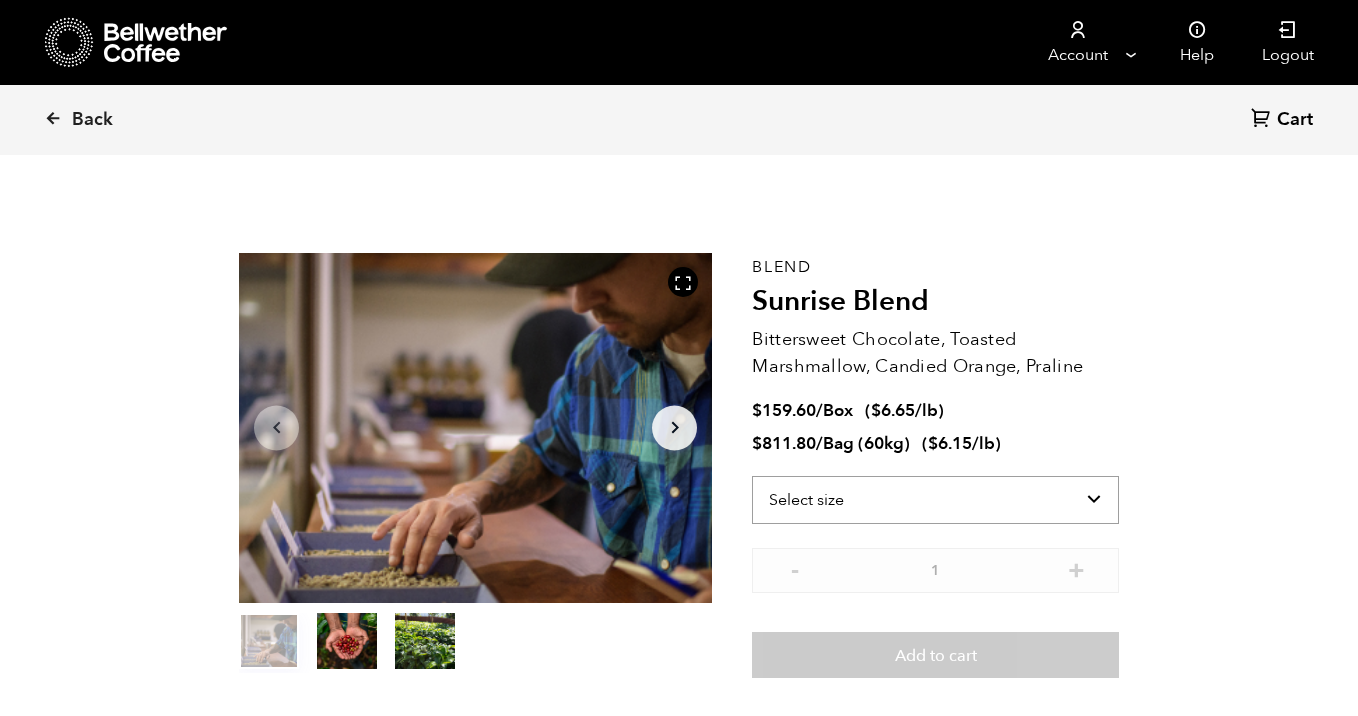 click on "Select size   Bag (60kg) (132 lbs) Box (24 lbs)" at bounding box center [935, 500] 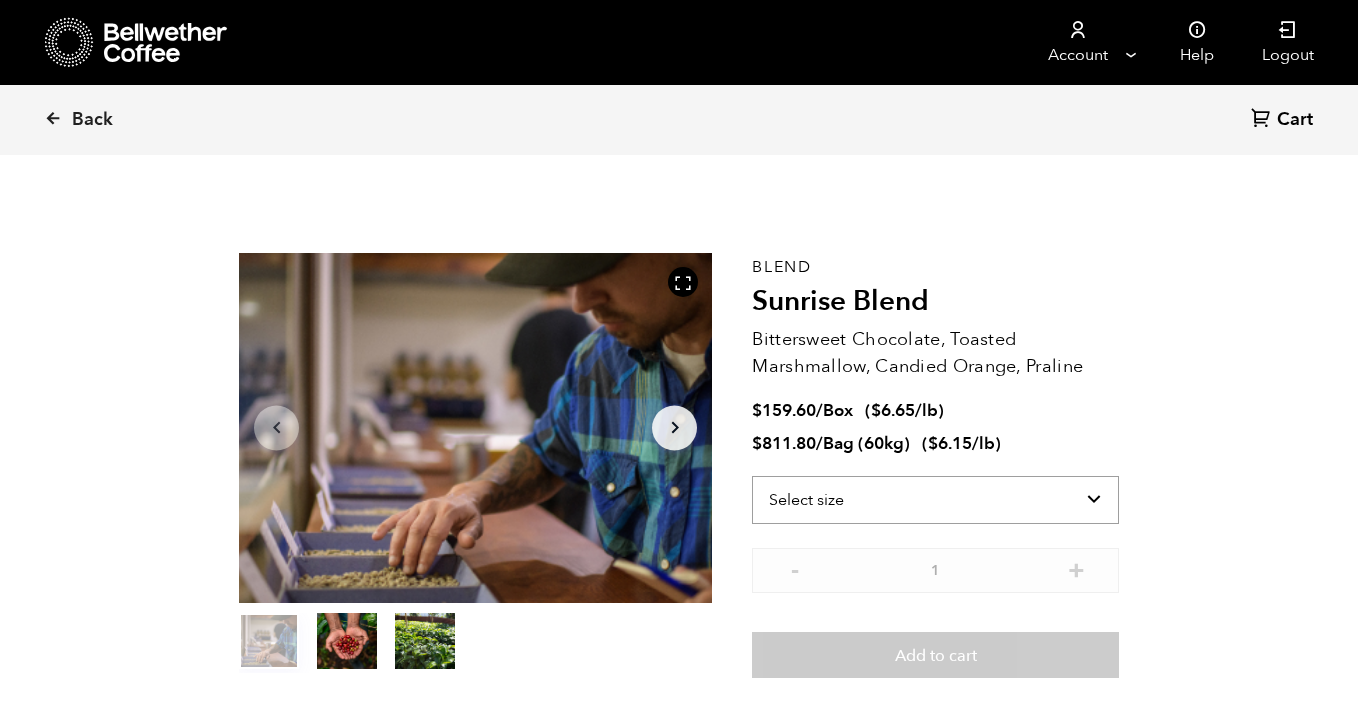 select on "box" 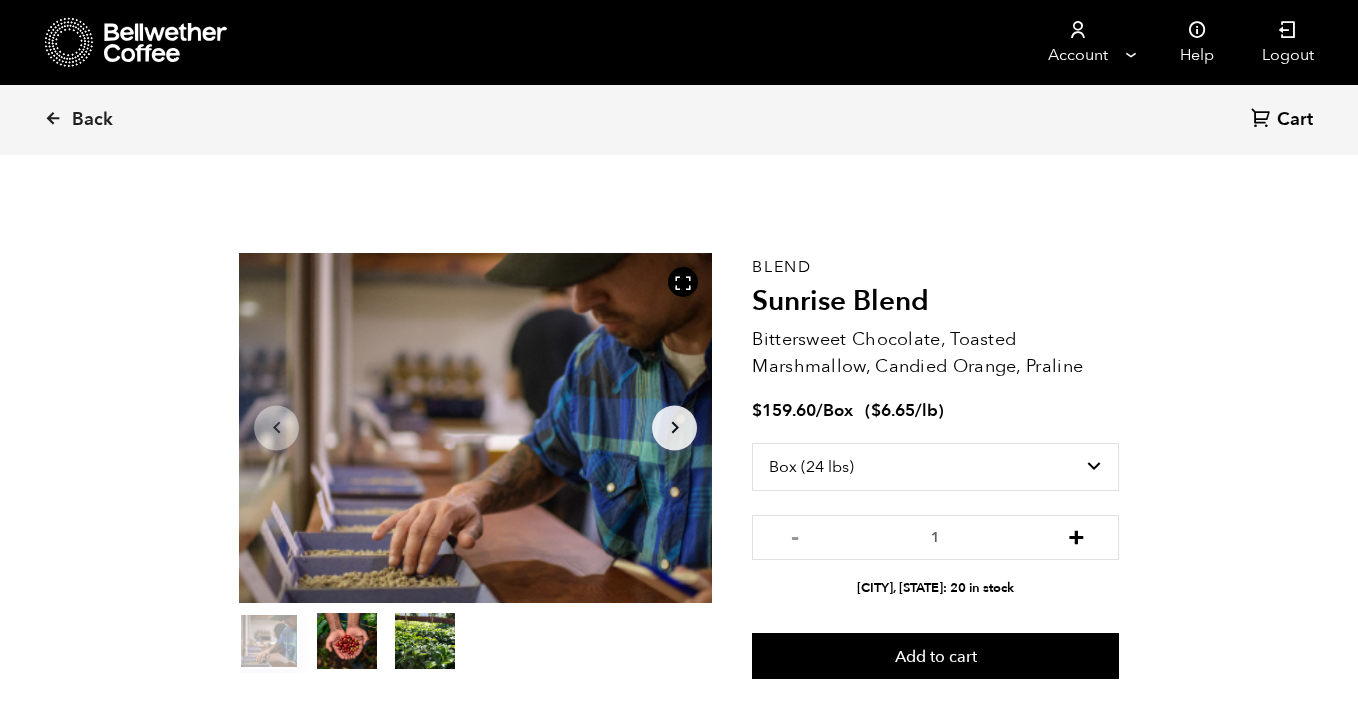 click on "+" at bounding box center (1076, 535) 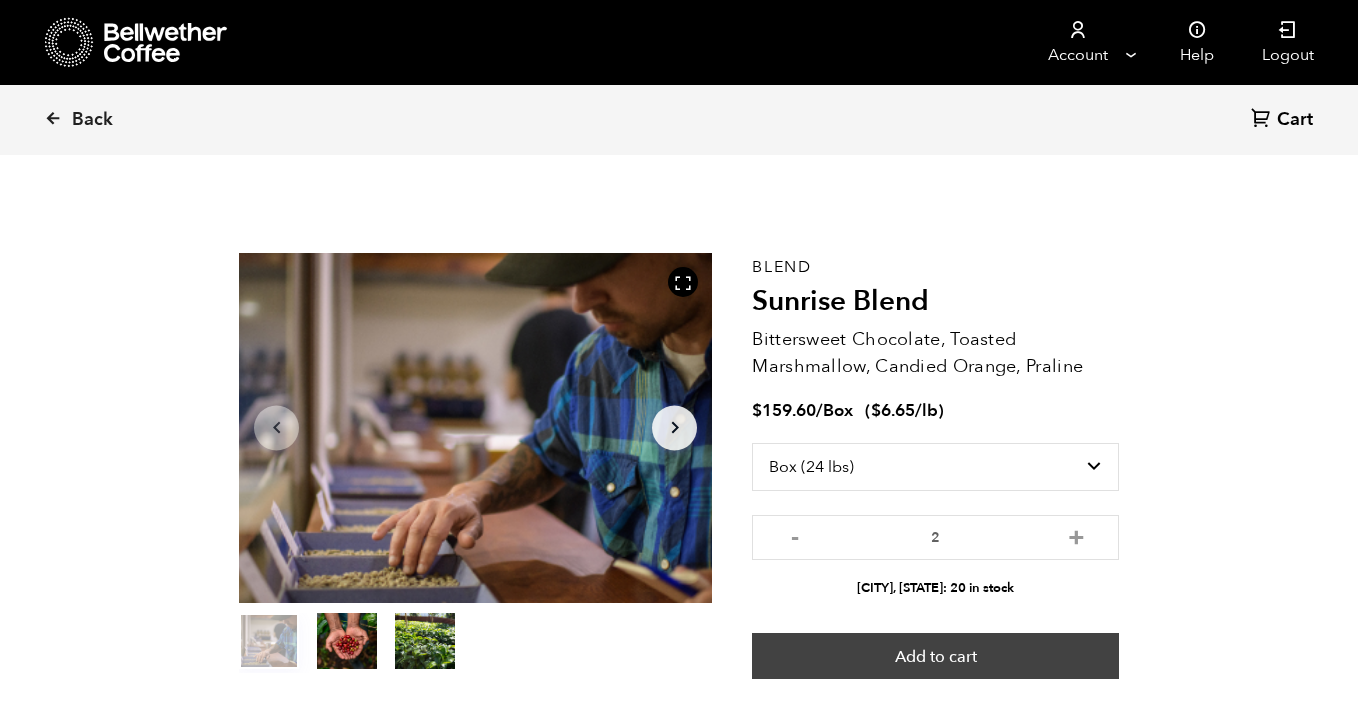 click on "Add to cart" at bounding box center (935, 656) 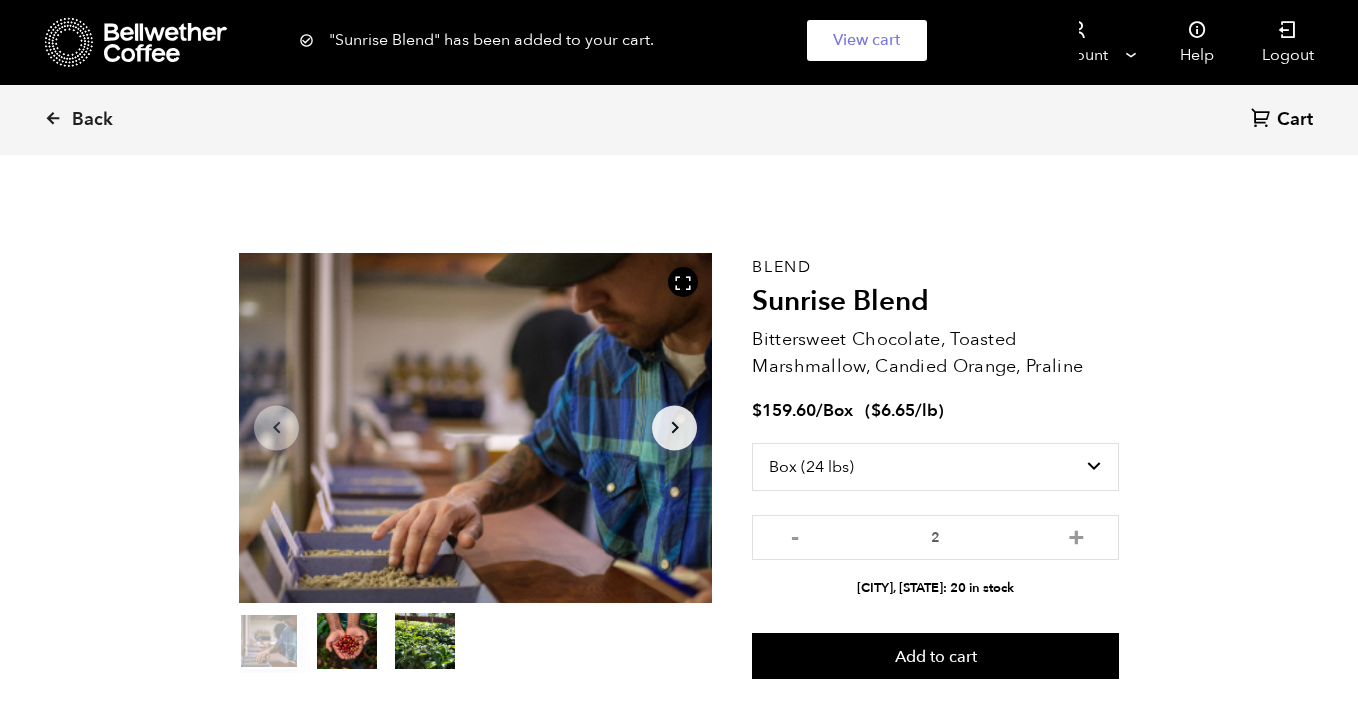 click on ""Sunrise Blend" has been added to your cart.  View cart {"cart_contents_count":2}" at bounding box center (679, 40) 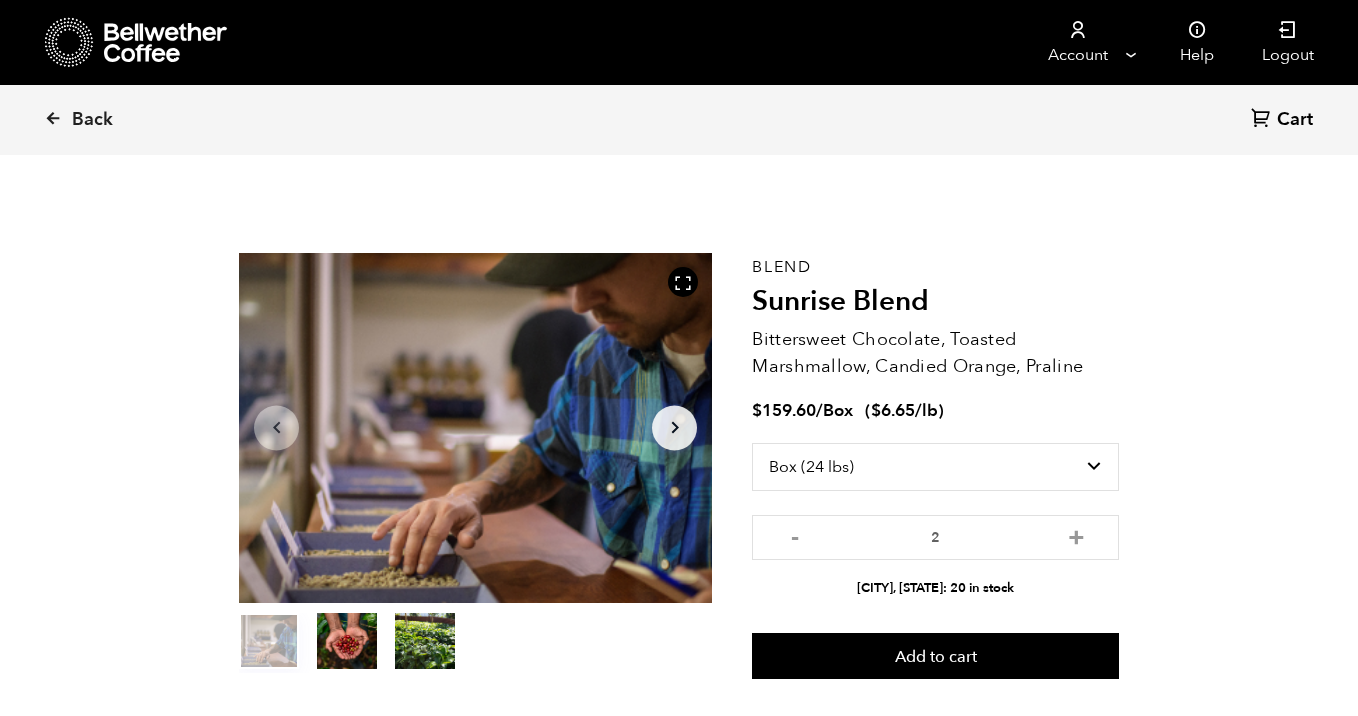 click 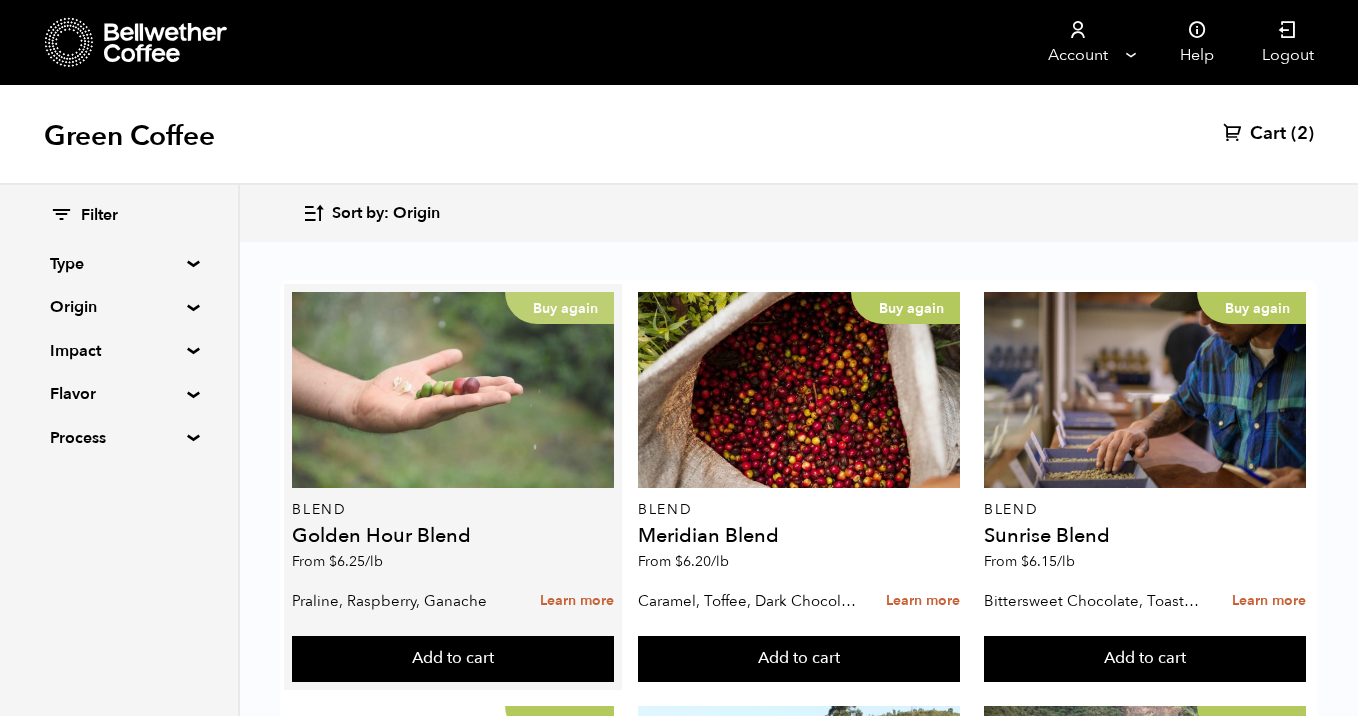 scroll, scrollTop: 1654, scrollLeft: 0, axis: vertical 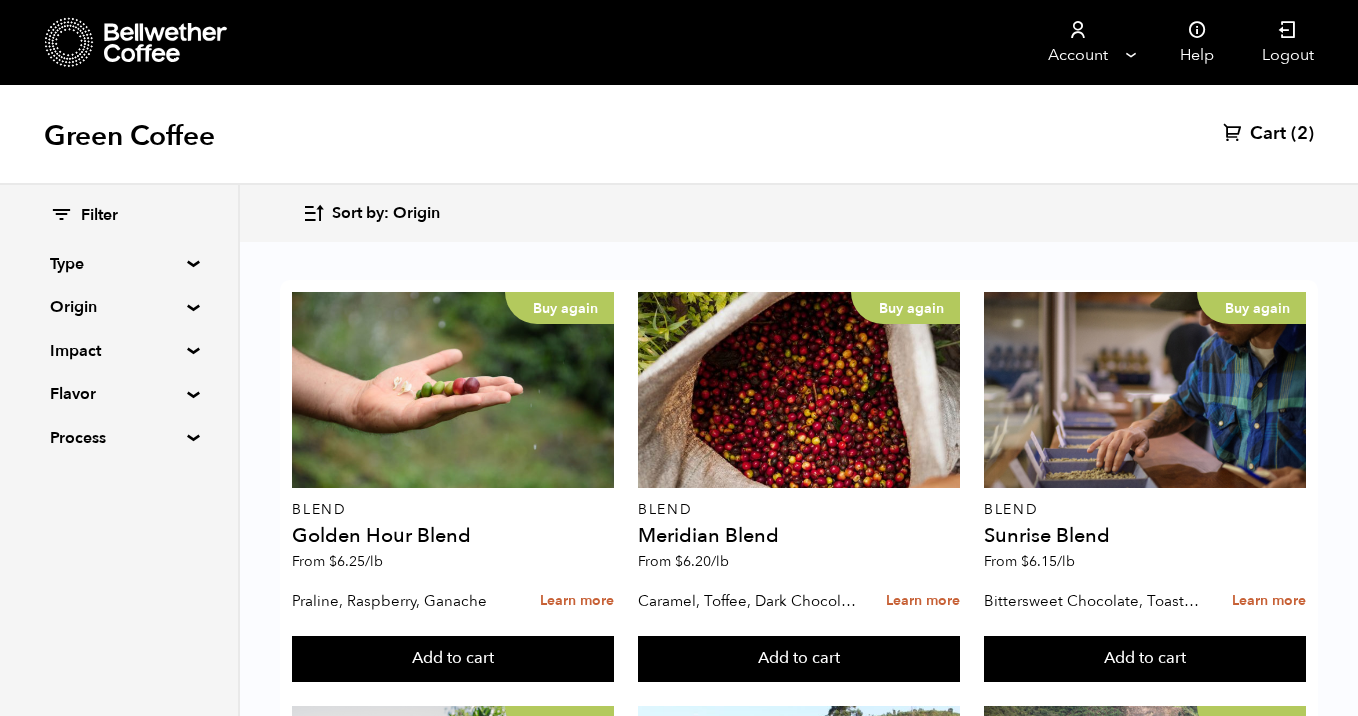 click on "Buy again" at bounding box center [453, 2046] 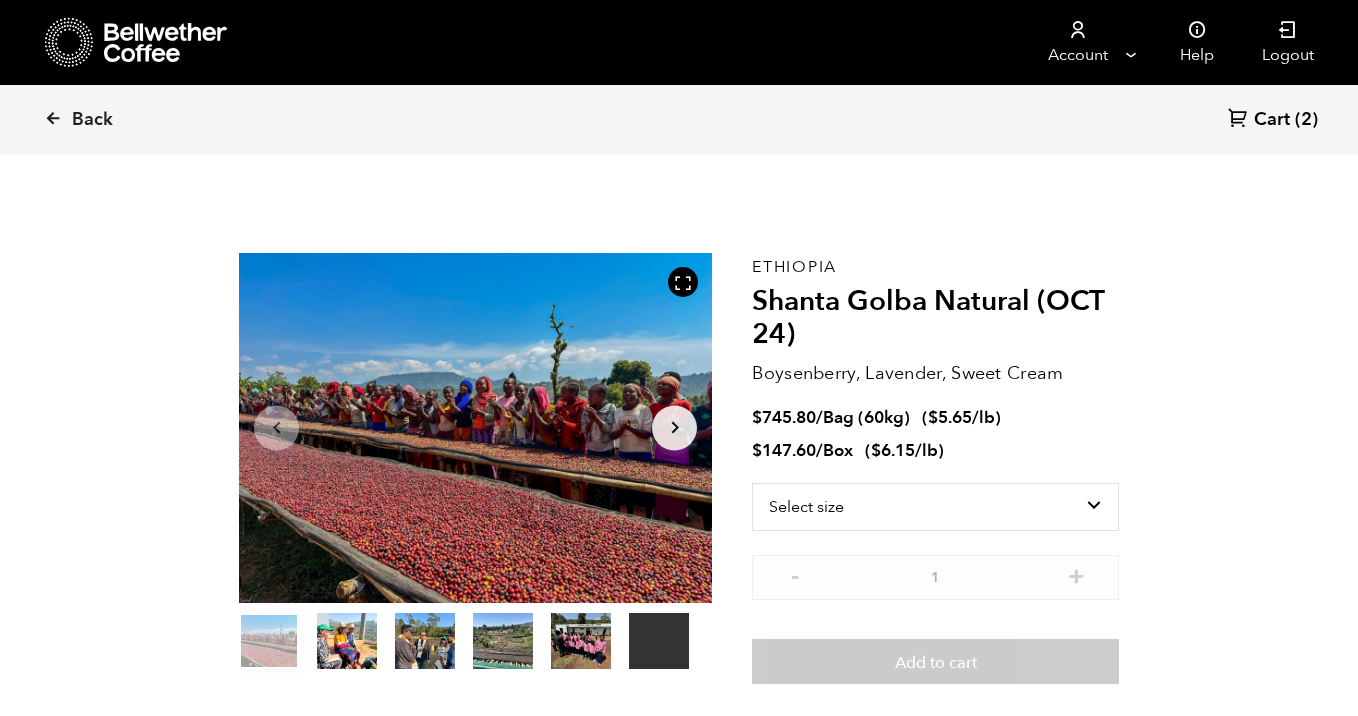 scroll, scrollTop: 0, scrollLeft: 0, axis: both 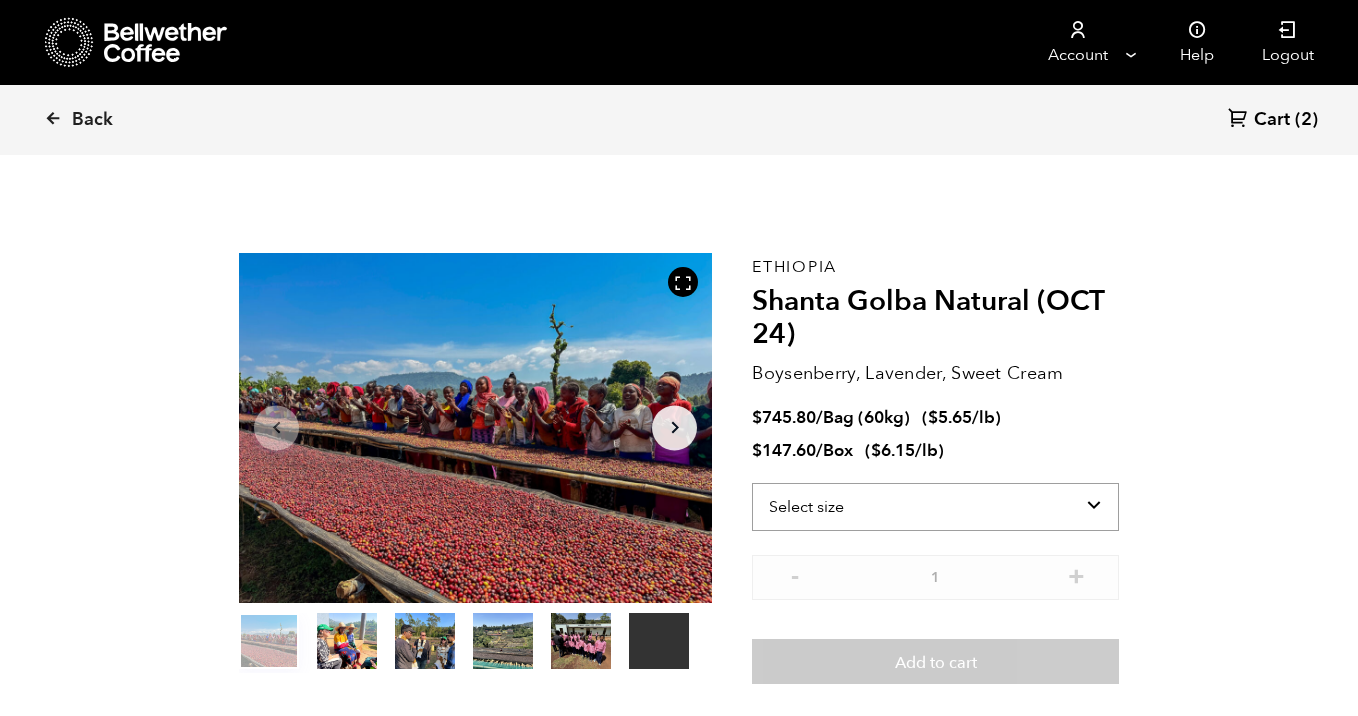 click on "Select size   Bag (60kg) (132 lbs) Box (24 lbs)" at bounding box center [935, 507] 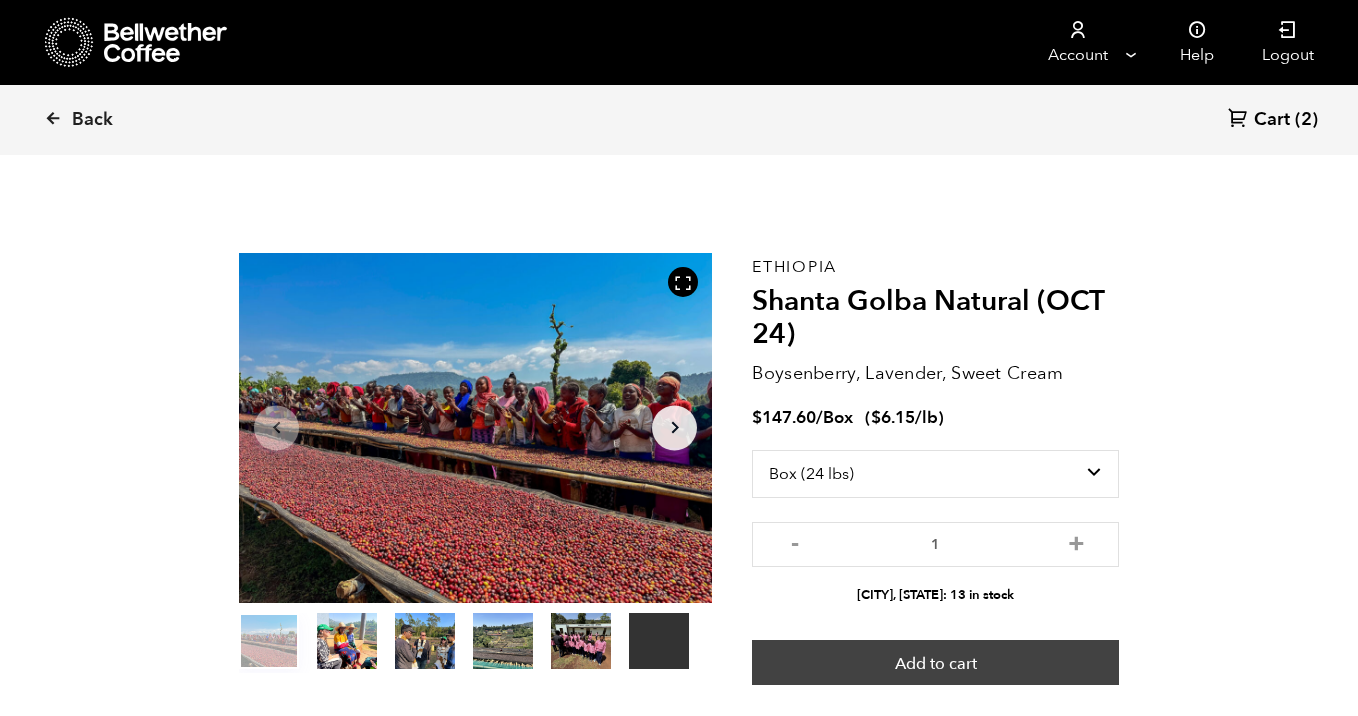 click on "Add to cart" at bounding box center (935, 663) 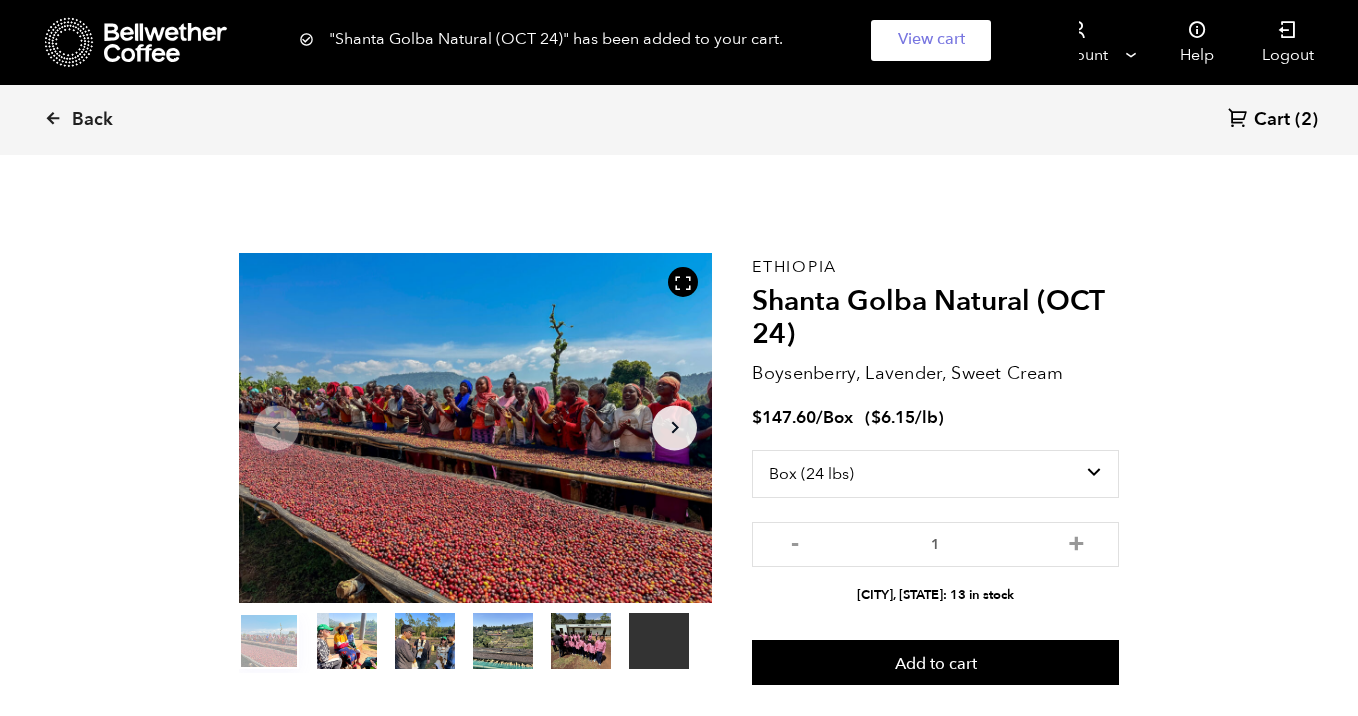 click on "Cart   (2)" at bounding box center [1273, 120] 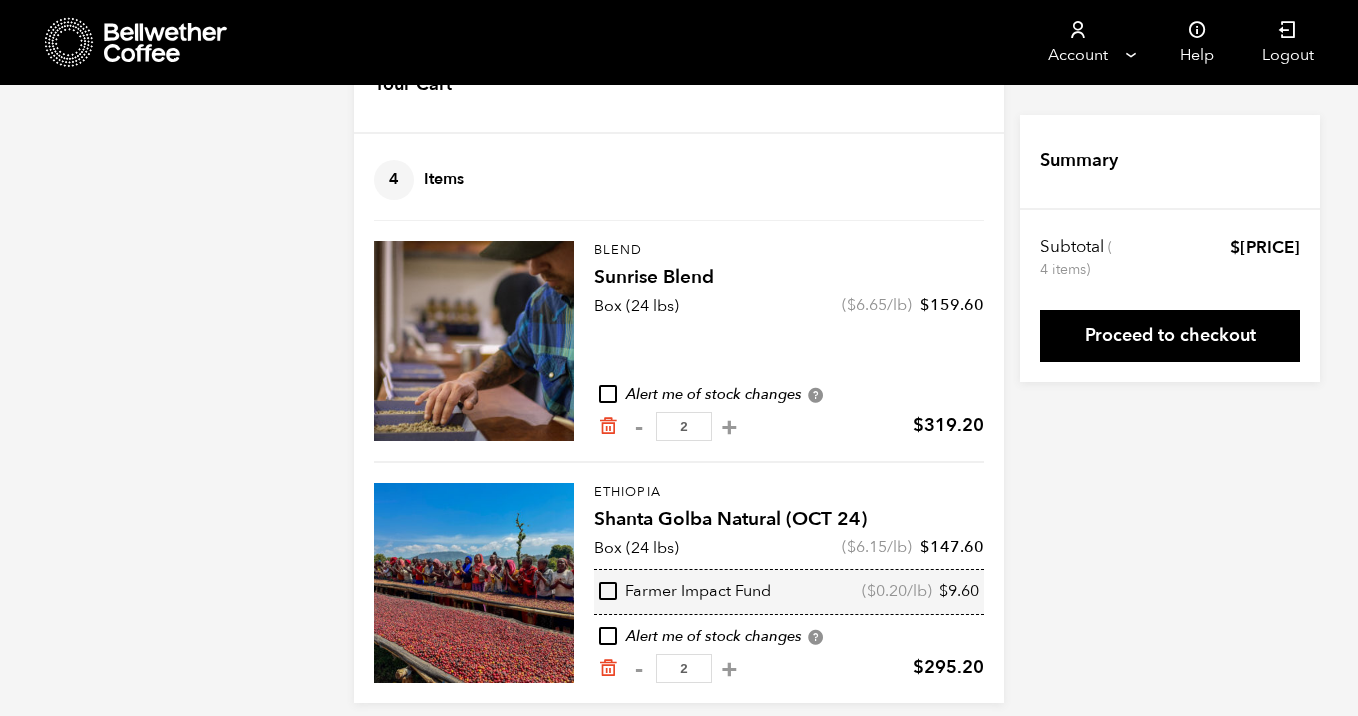 scroll, scrollTop: 94, scrollLeft: 0, axis: vertical 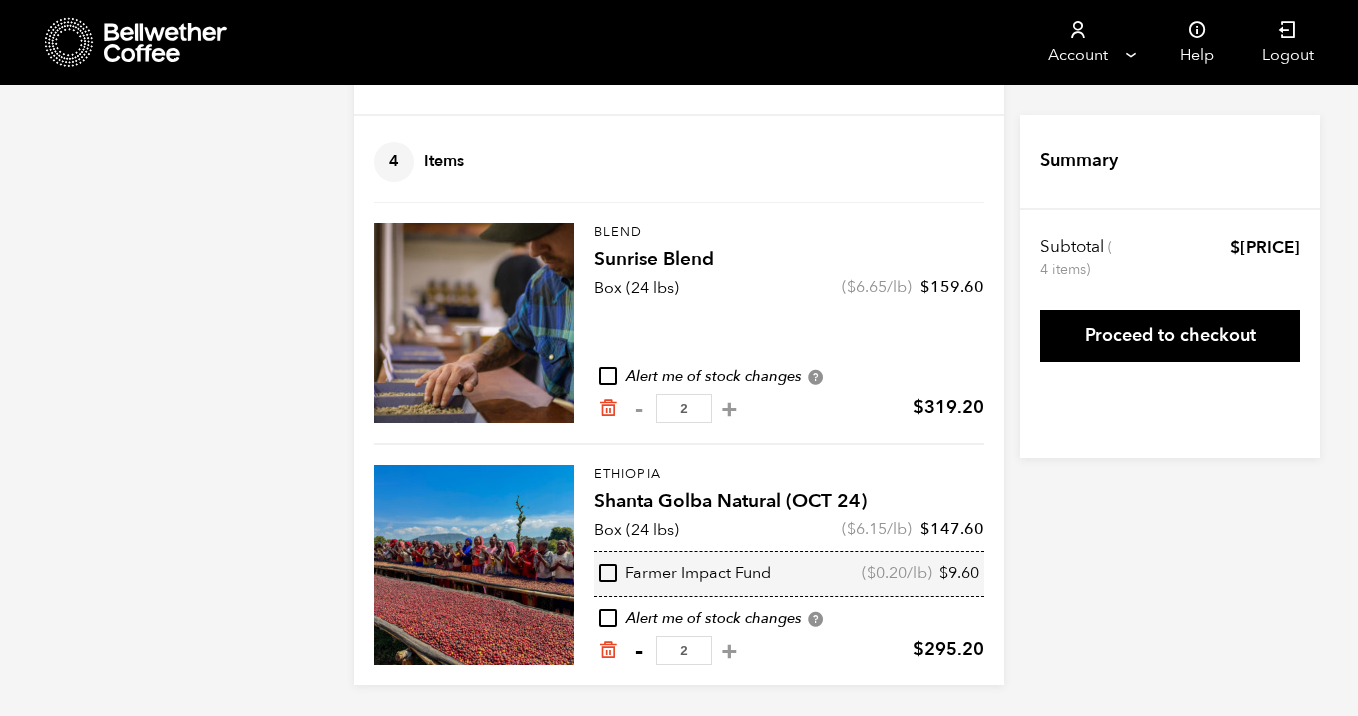 click on "-" at bounding box center [638, 651] 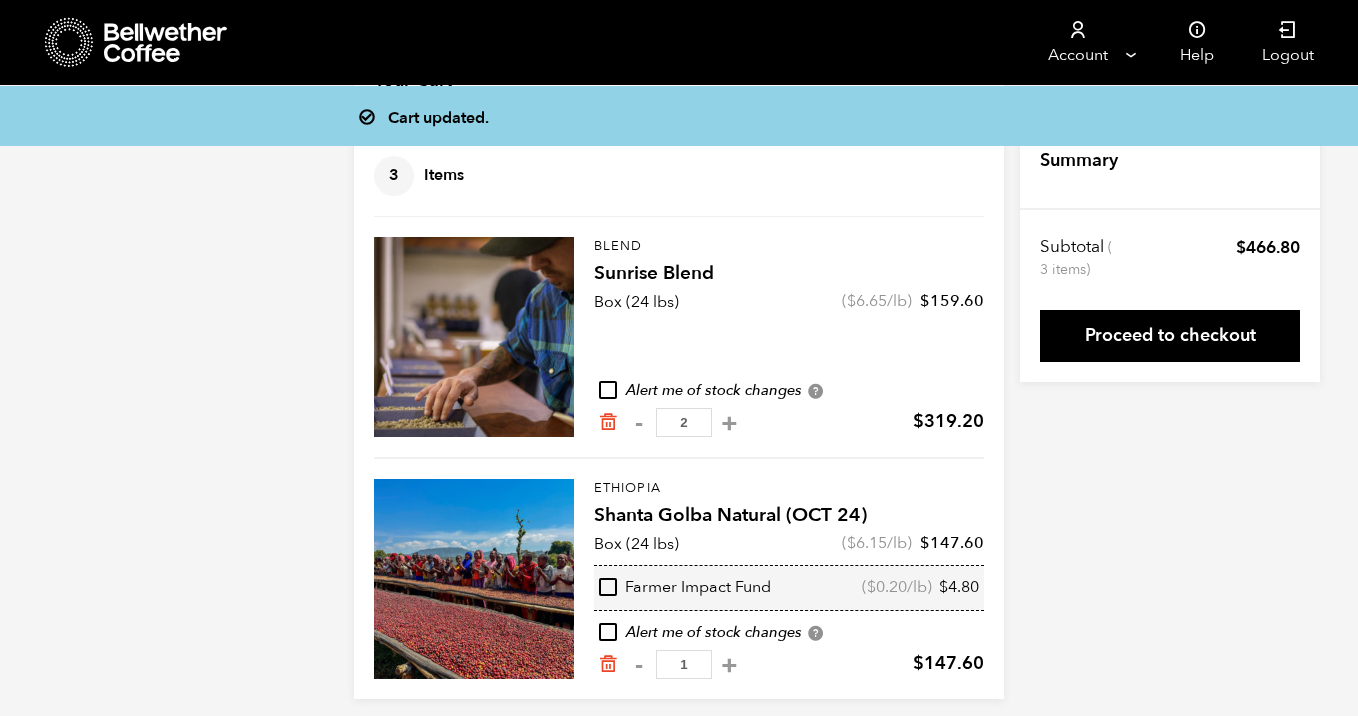 scroll, scrollTop: 0, scrollLeft: 0, axis: both 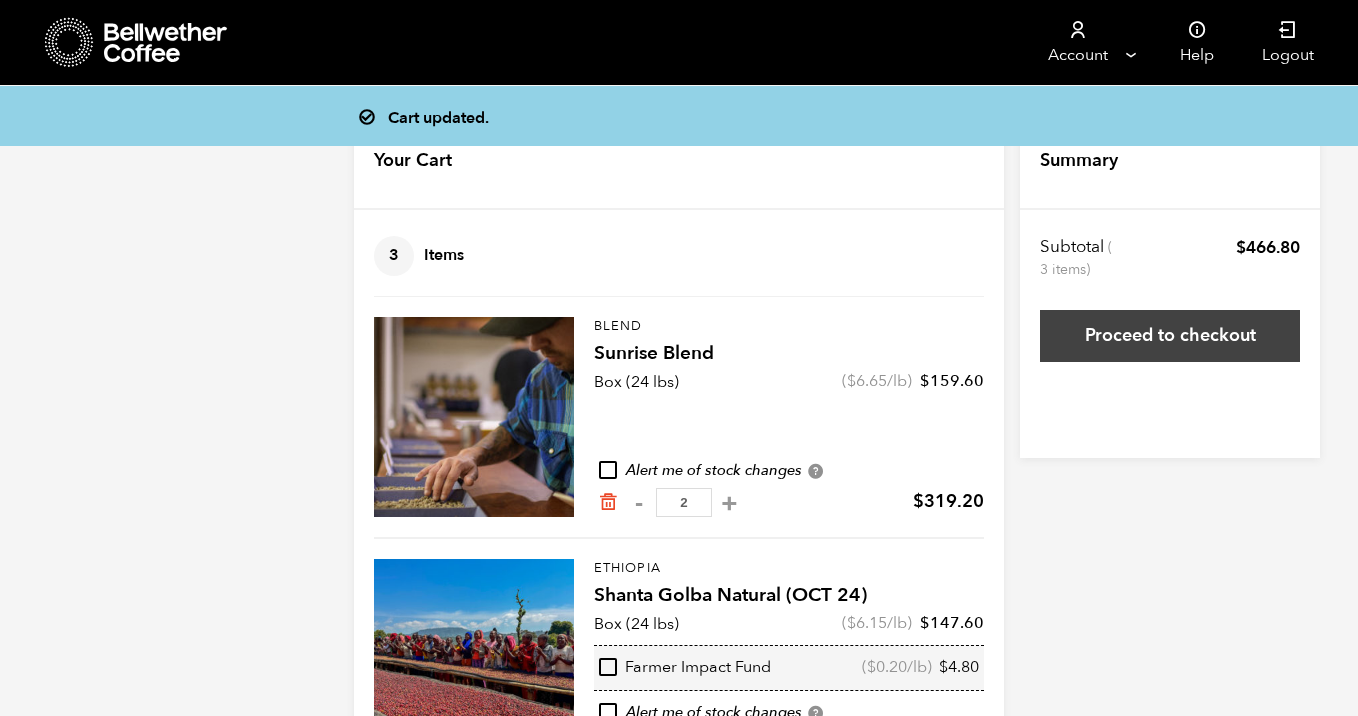 click on "Proceed to checkout" at bounding box center (1170, 336) 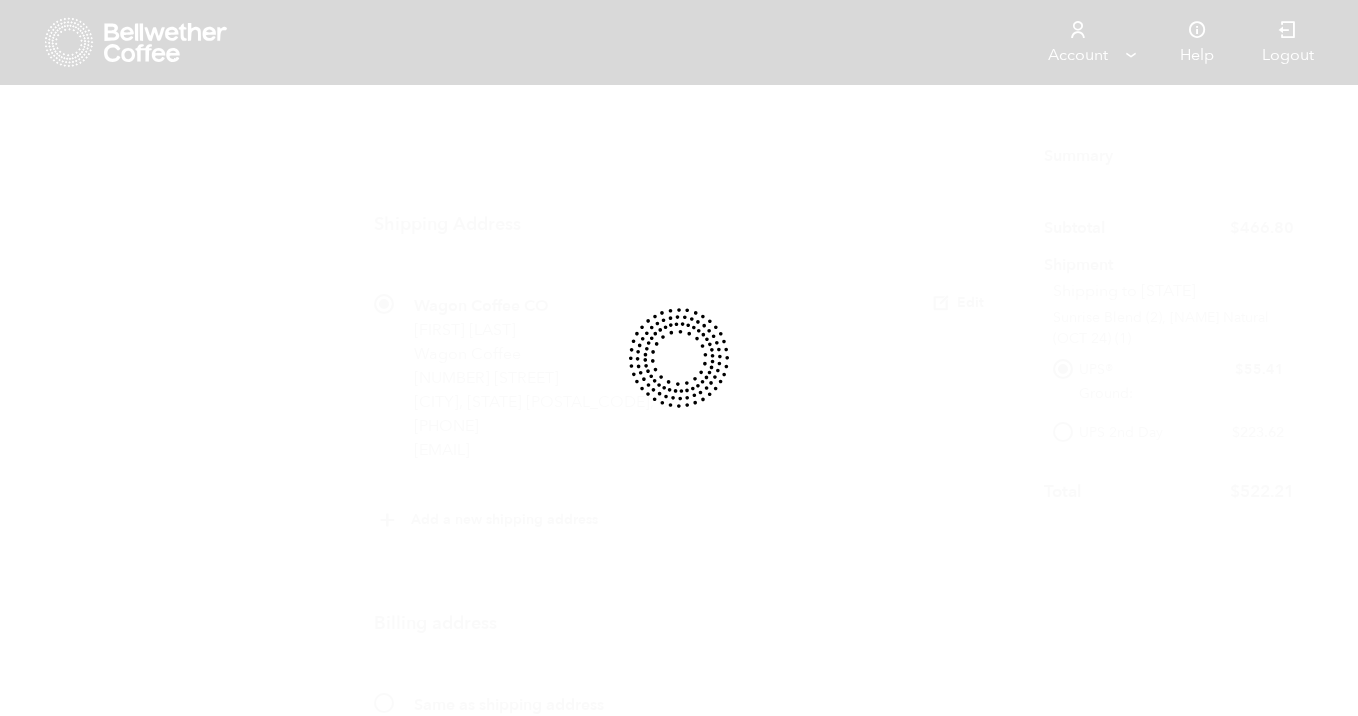 scroll, scrollTop: 0, scrollLeft: 0, axis: both 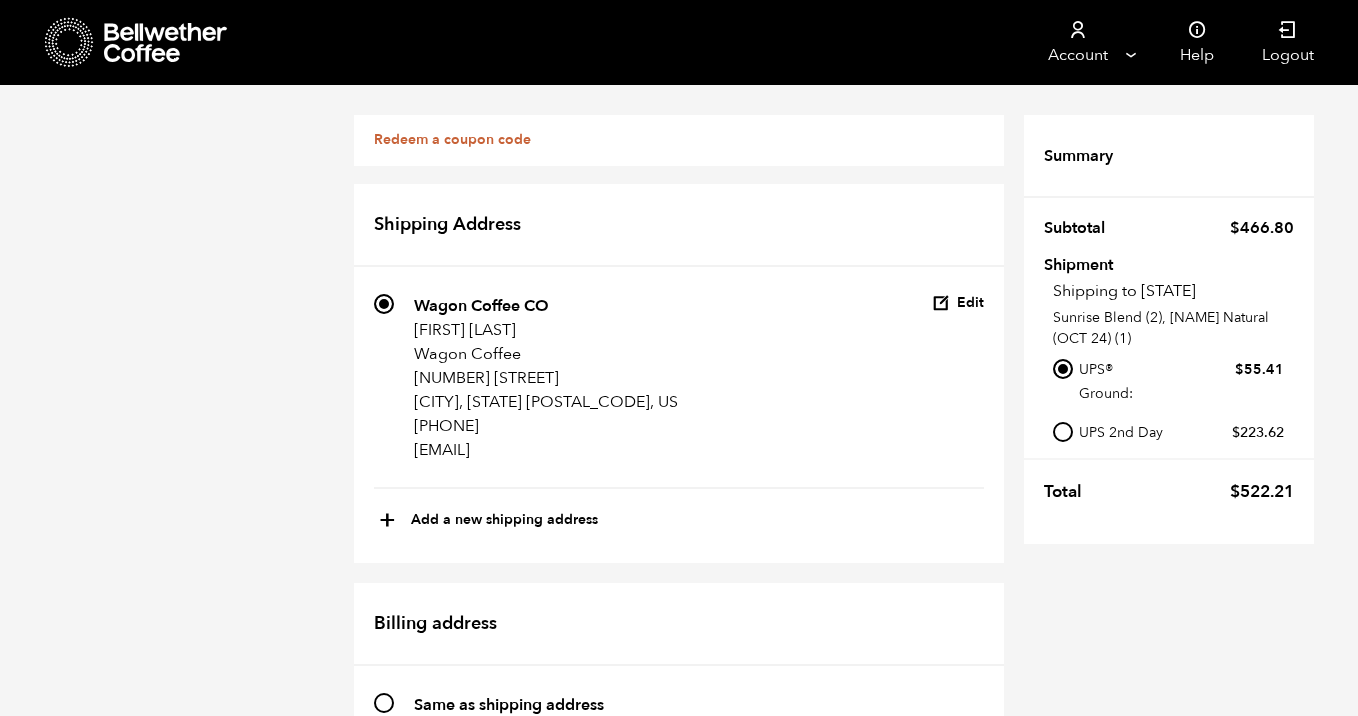 click on "Redeem a coupon code" at bounding box center [452, 139] 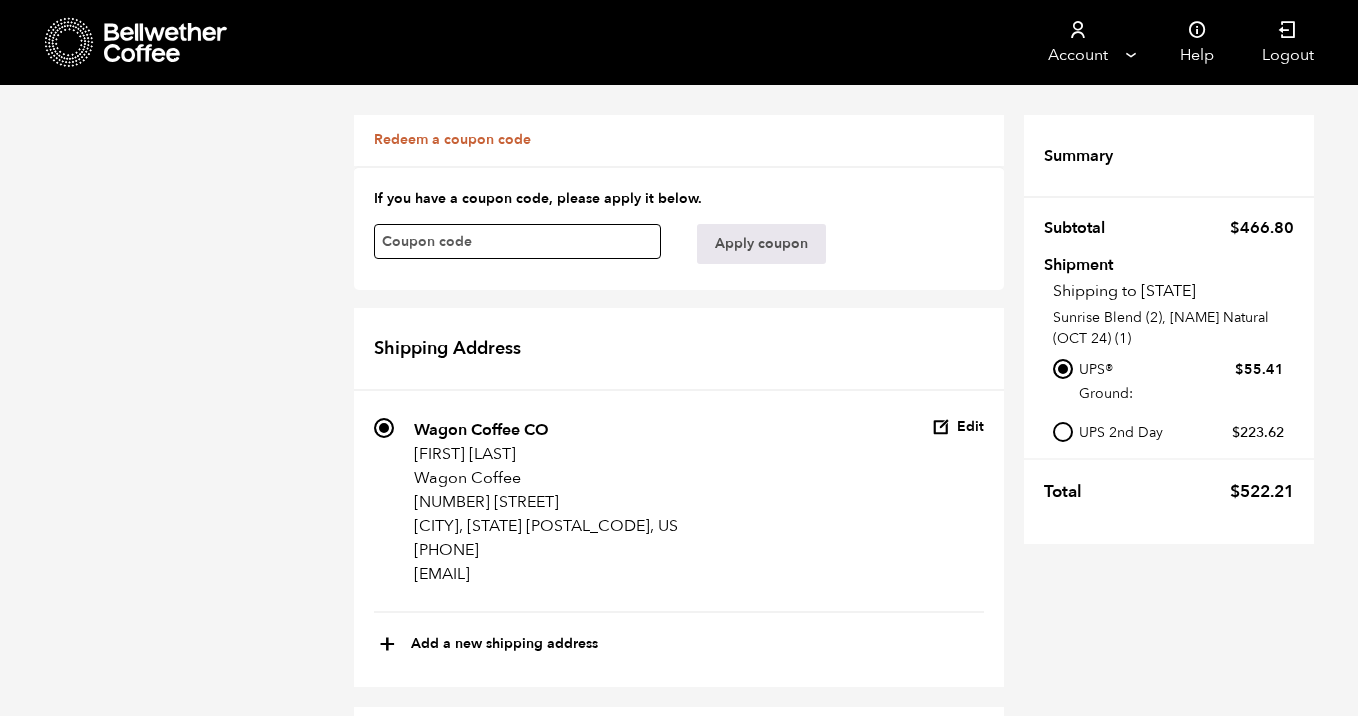 paste on "inxj9ycm0pf9kpky" 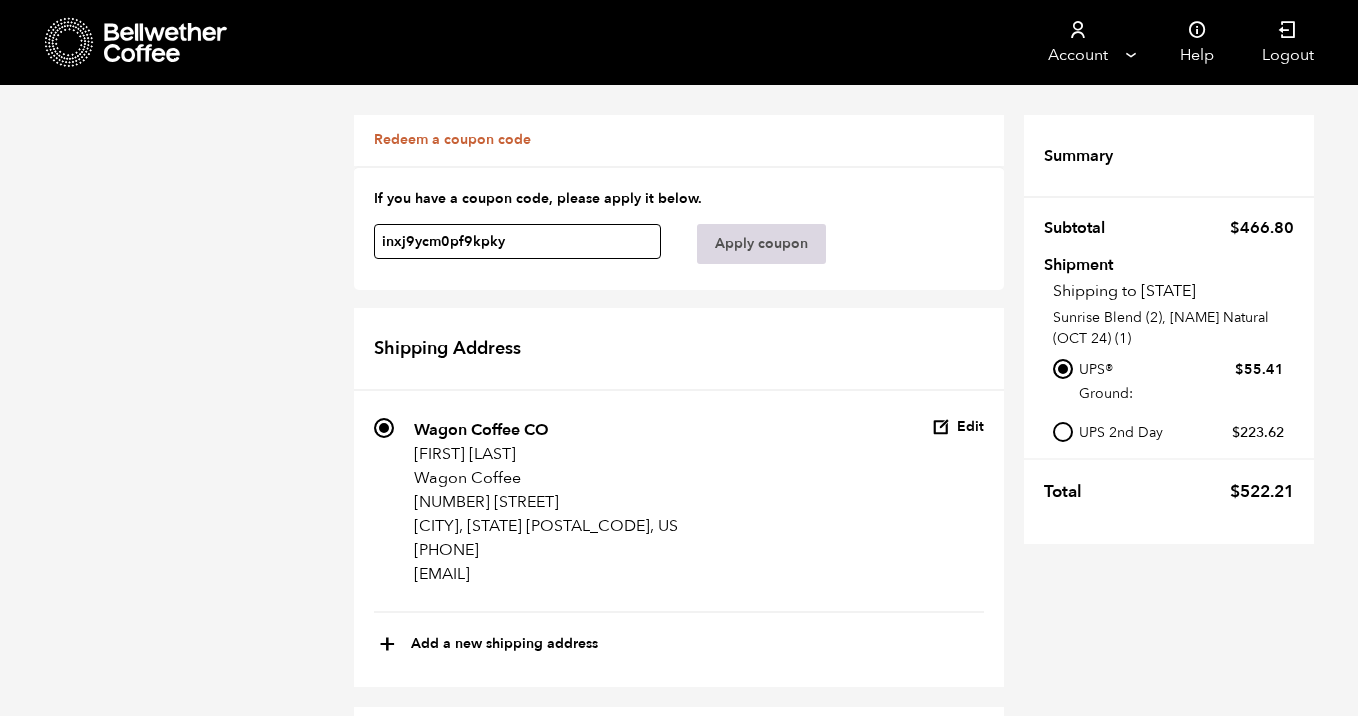type on "inxj9ycm0pf9kpky" 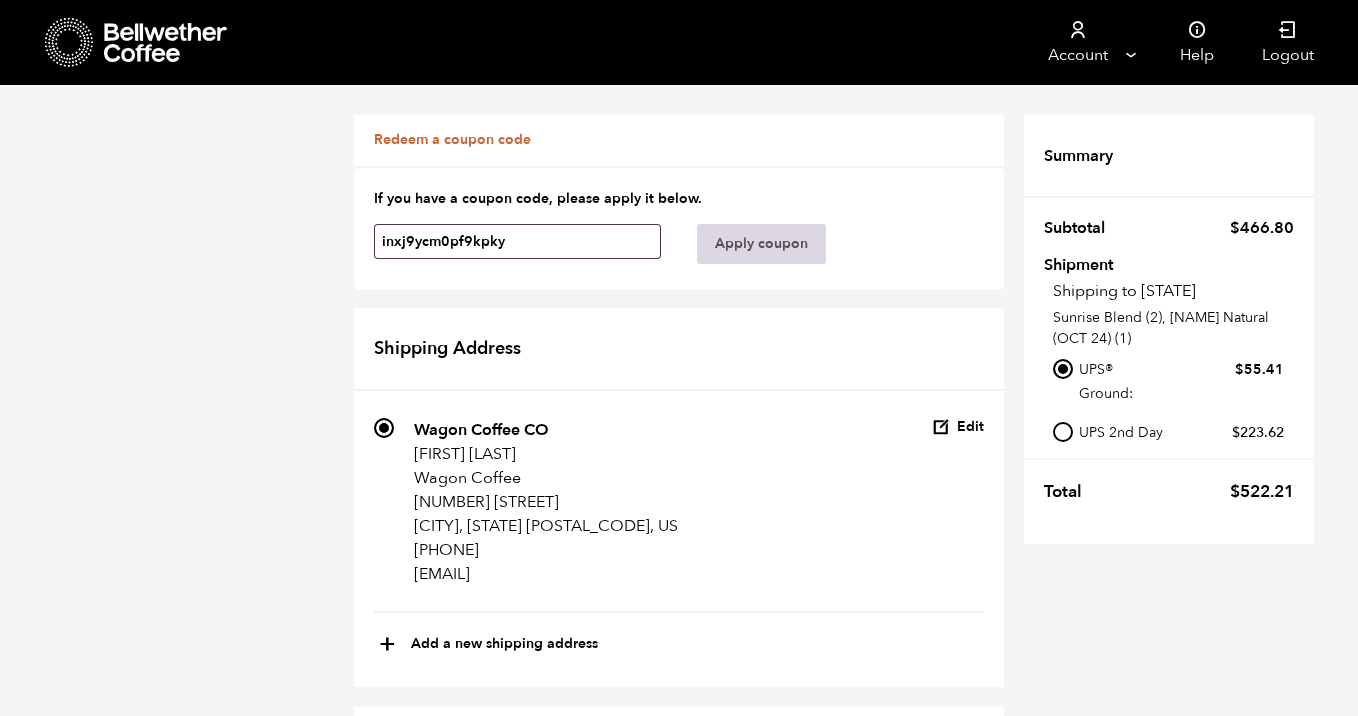 click on "Apply coupon" at bounding box center (761, 244) 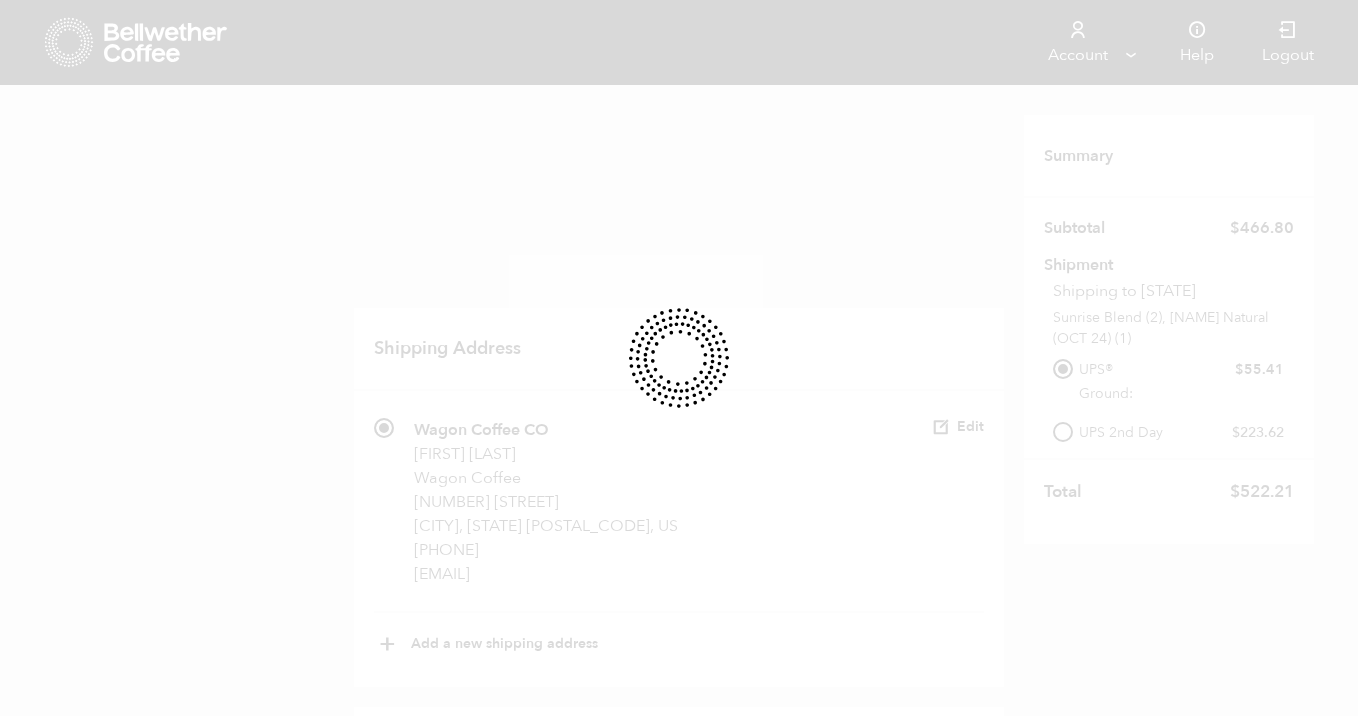 type 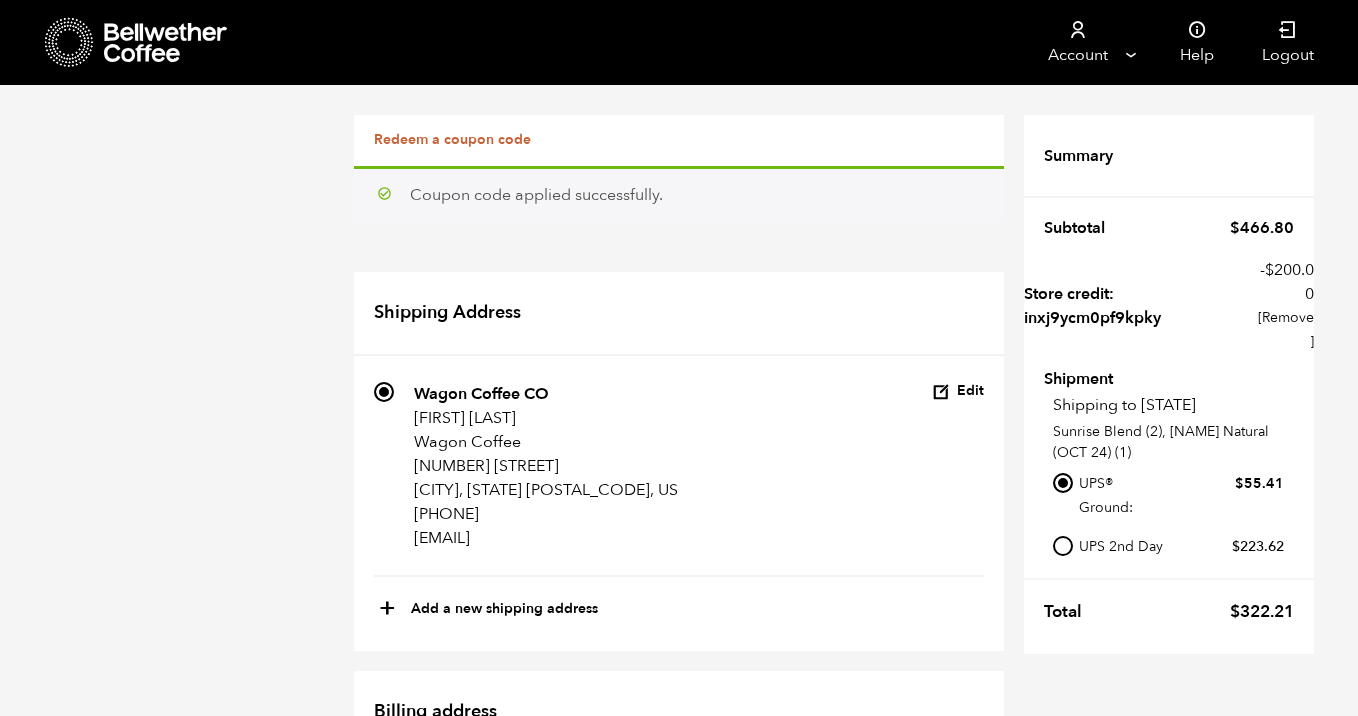 scroll, scrollTop: 671, scrollLeft: 0, axis: vertical 